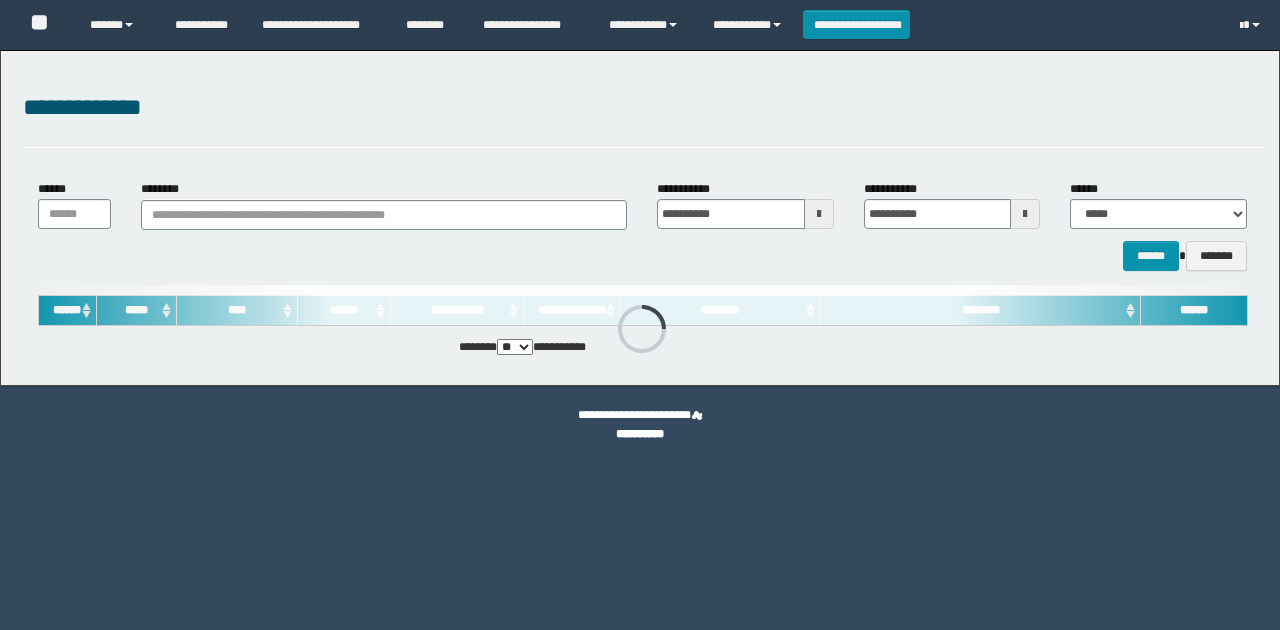 scroll, scrollTop: 0, scrollLeft: 0, axis: both 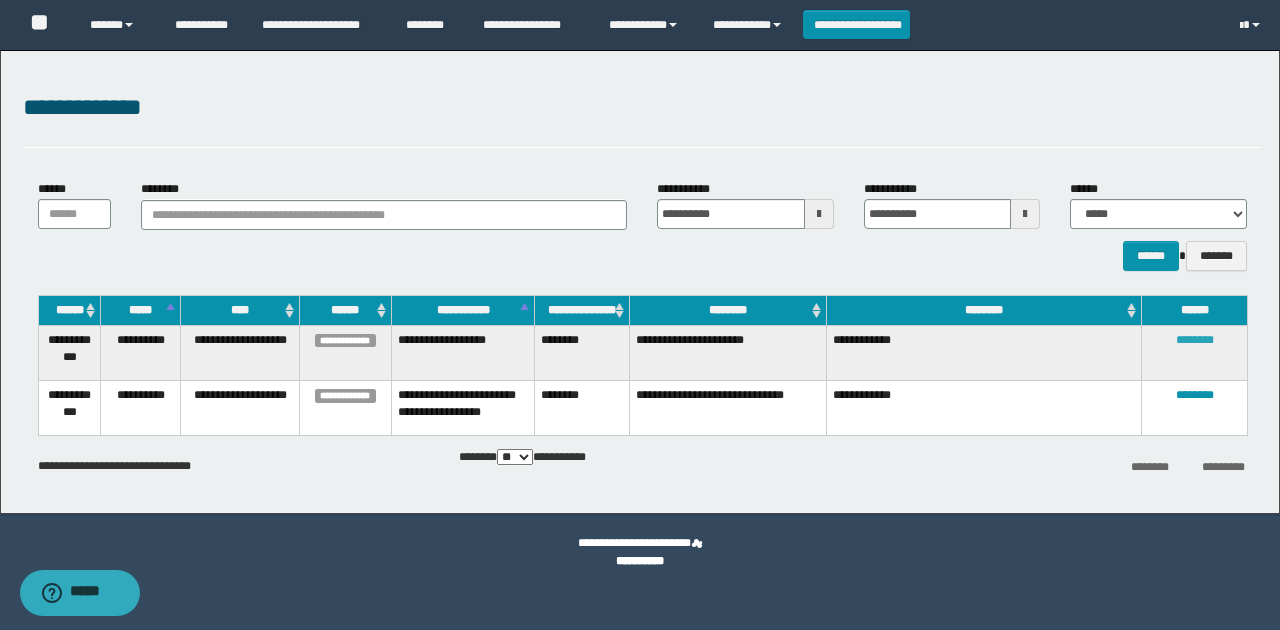 click on "********" at bounding box center (1195, 340) 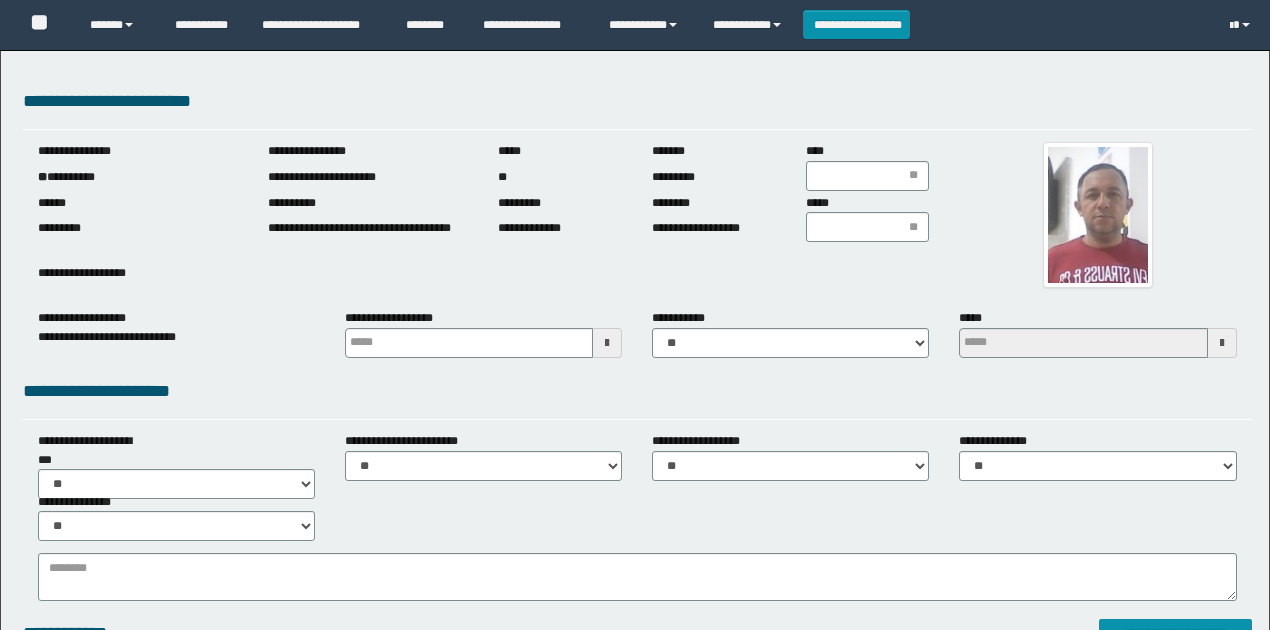 scroll, scrollTop: 0, scrollLeft: 0, axis: both 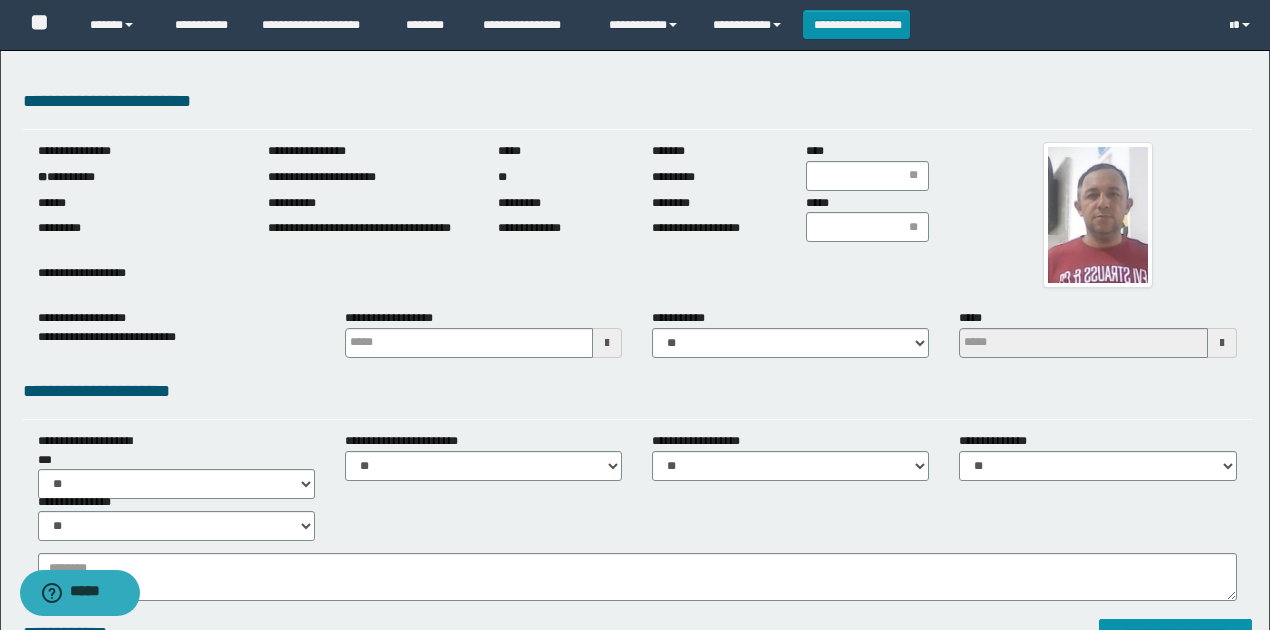 click on "**********" at bounding box center (138, 177) 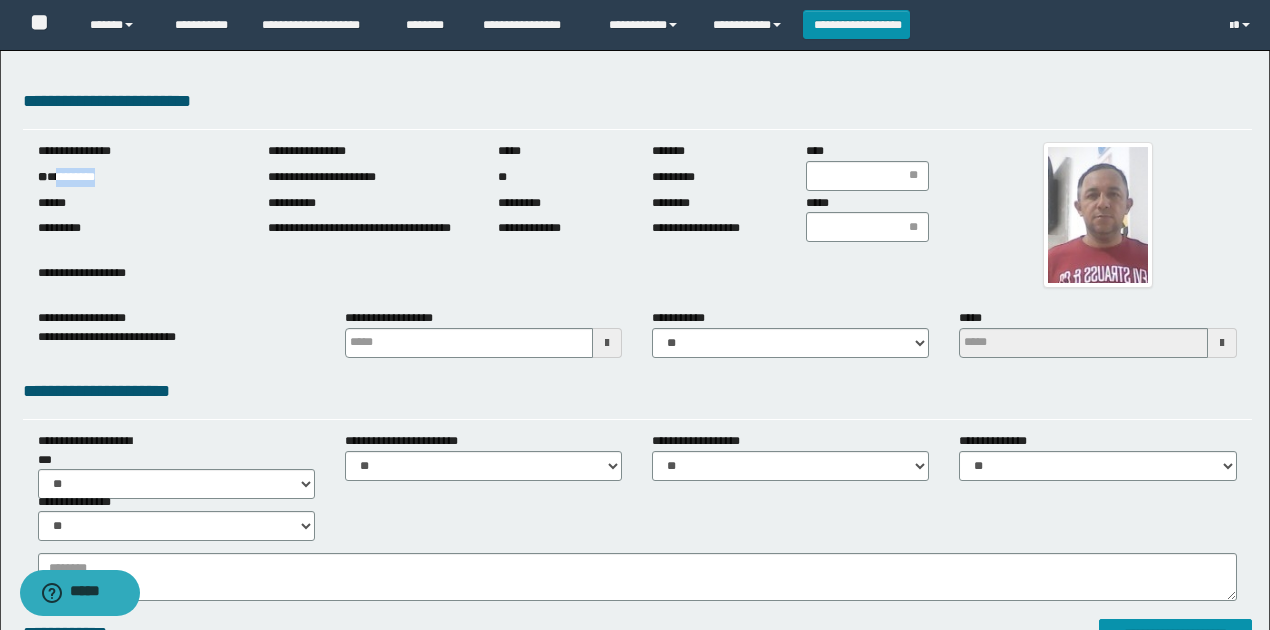 click on "**********" at bounding box center (138, 177) 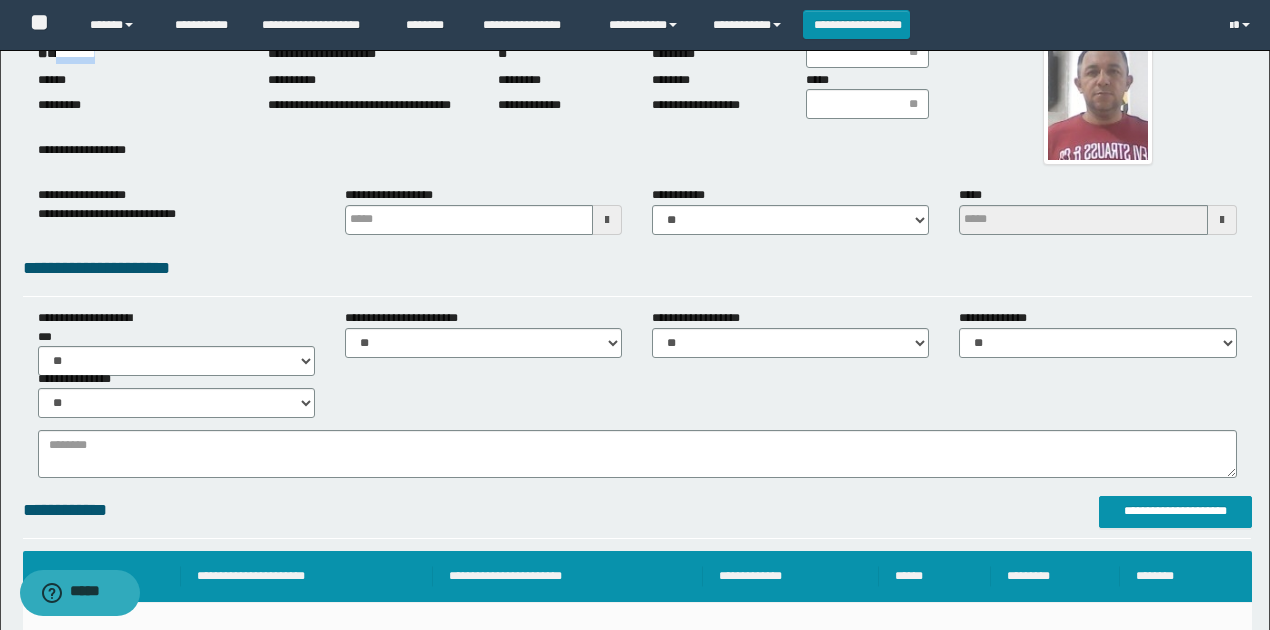 scroll, scrollTop: 0, scrollLeft: 0, axis: both 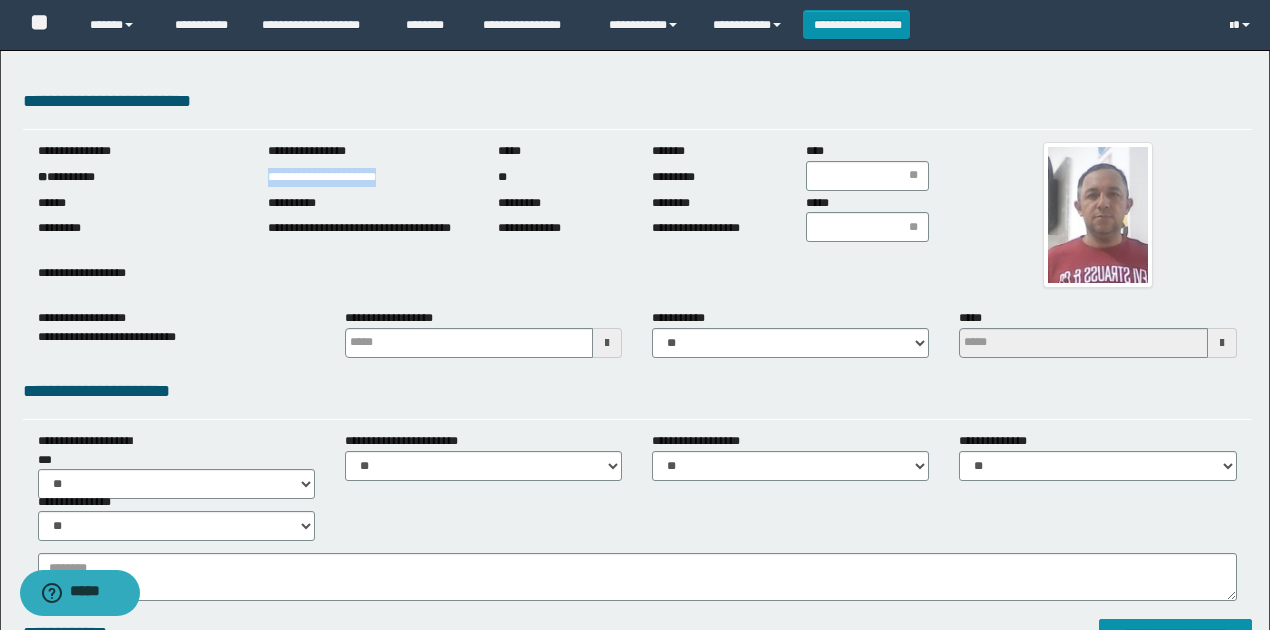 drag, startPoint x: 262, startPoint y: 179, endPoint x: 678, endPoint y: 503, distance: 527.2874 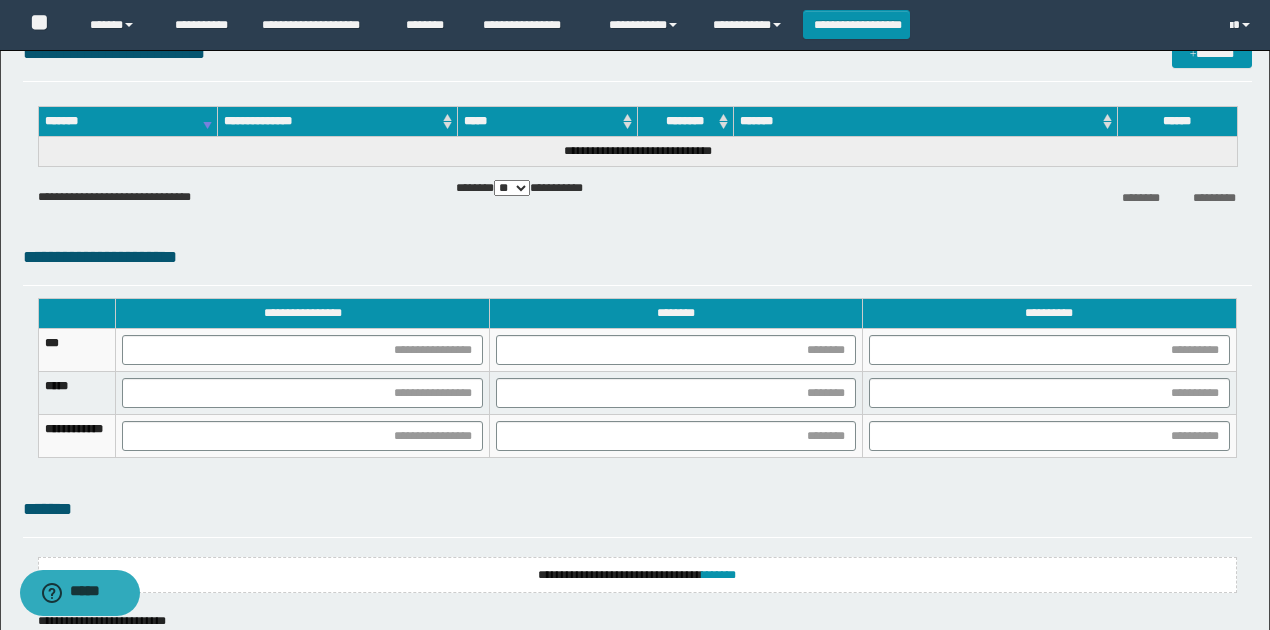scroll, scrollTop: 1333, scrollLeft: 0, axis: vertical 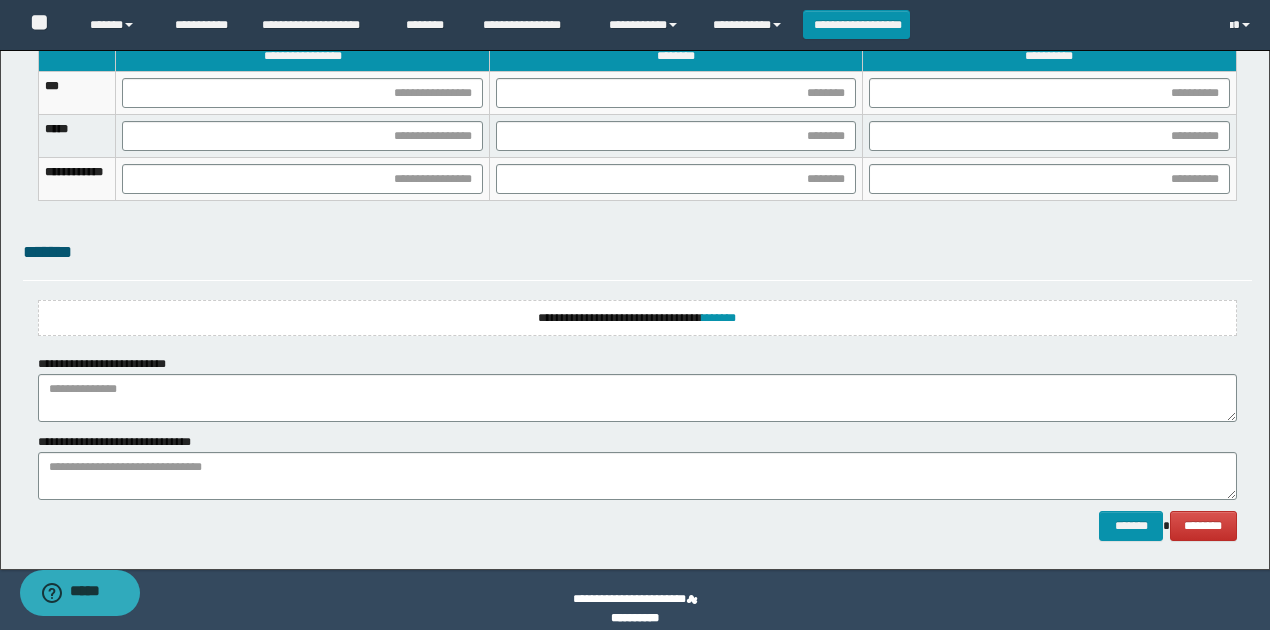 click on "**********" at bounding box center (637, 318) 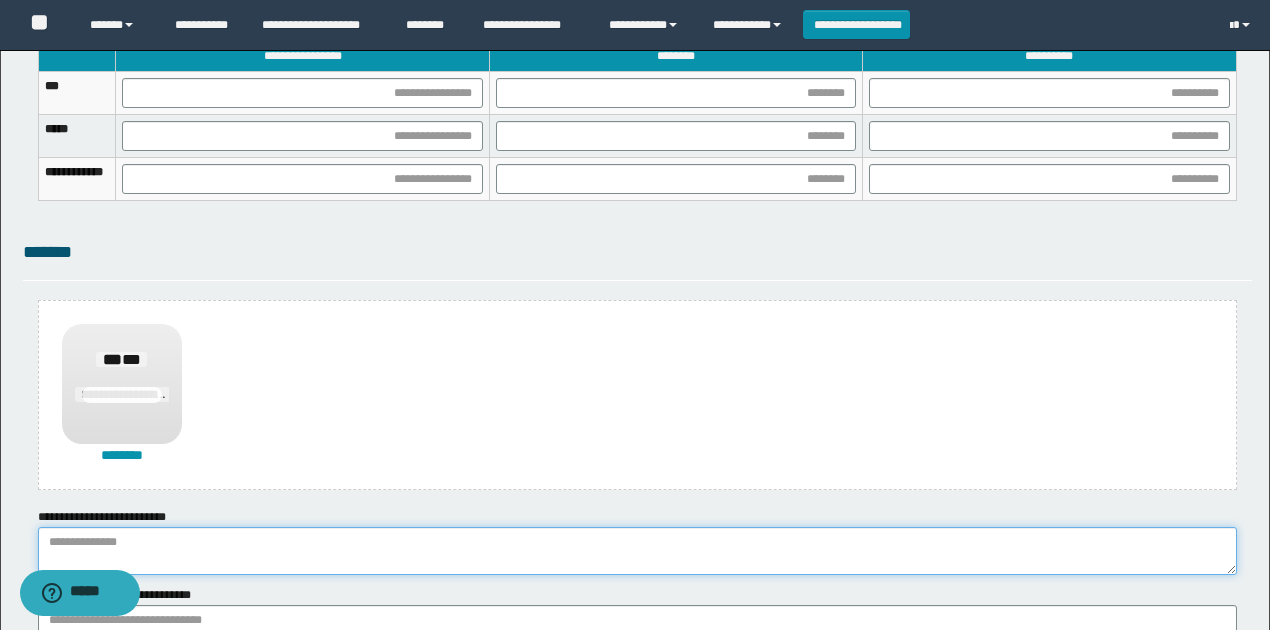 paste on "**********" 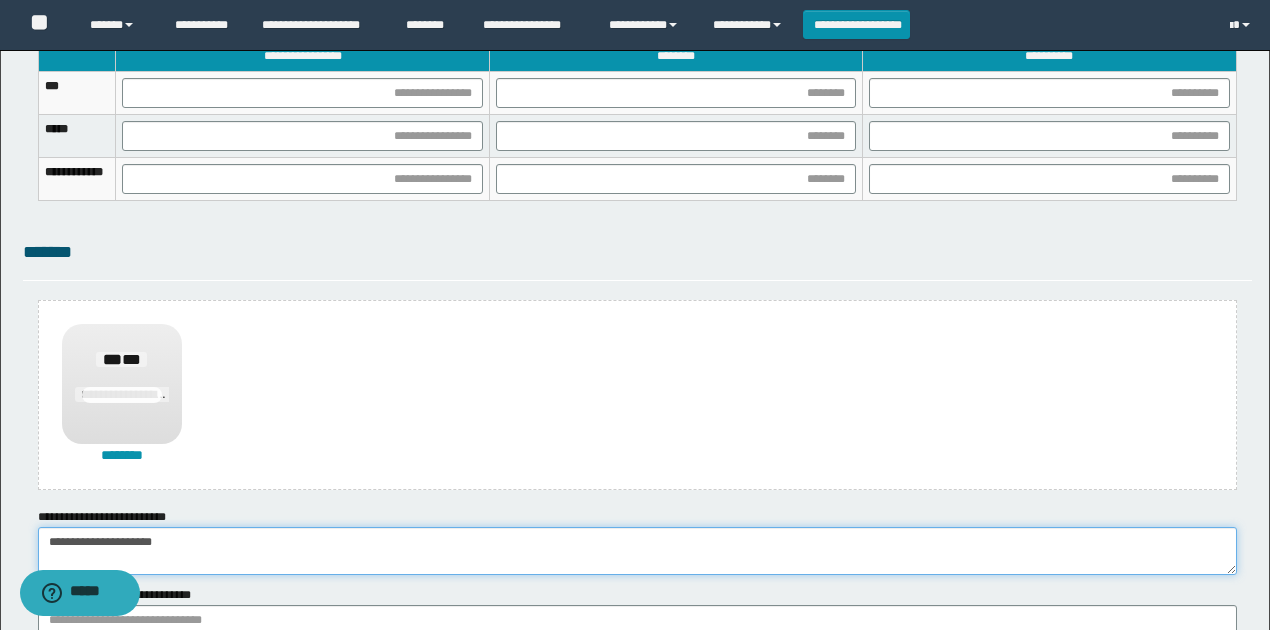 drag, startPoint x: 723, startPoint y: 548, endPoint x: 718, endPoint y: 538, distance: 11.18034 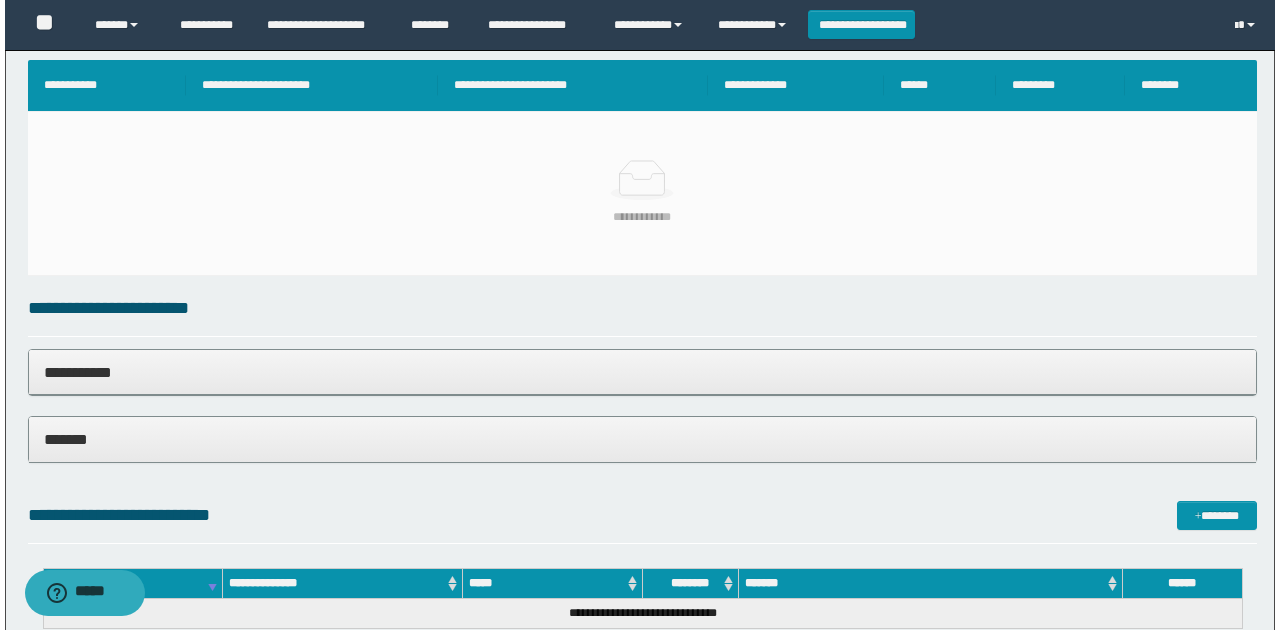 scroll, scrollTop: 400, scrollLeft: 0, axis: vertical 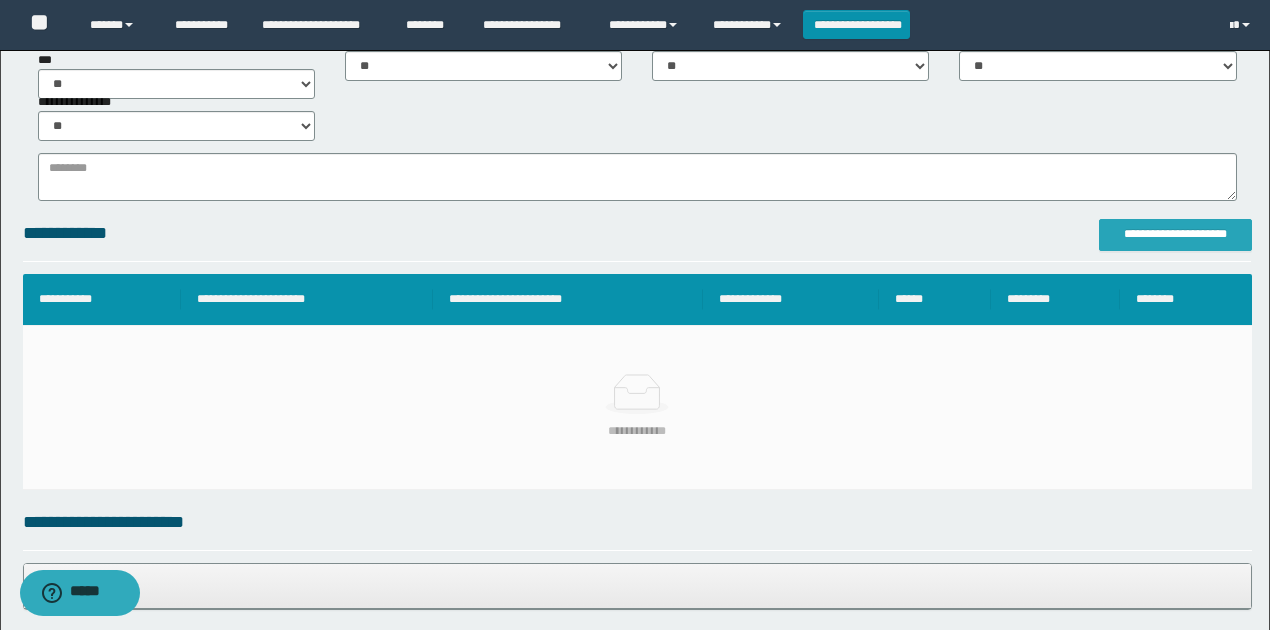 type on "**********" 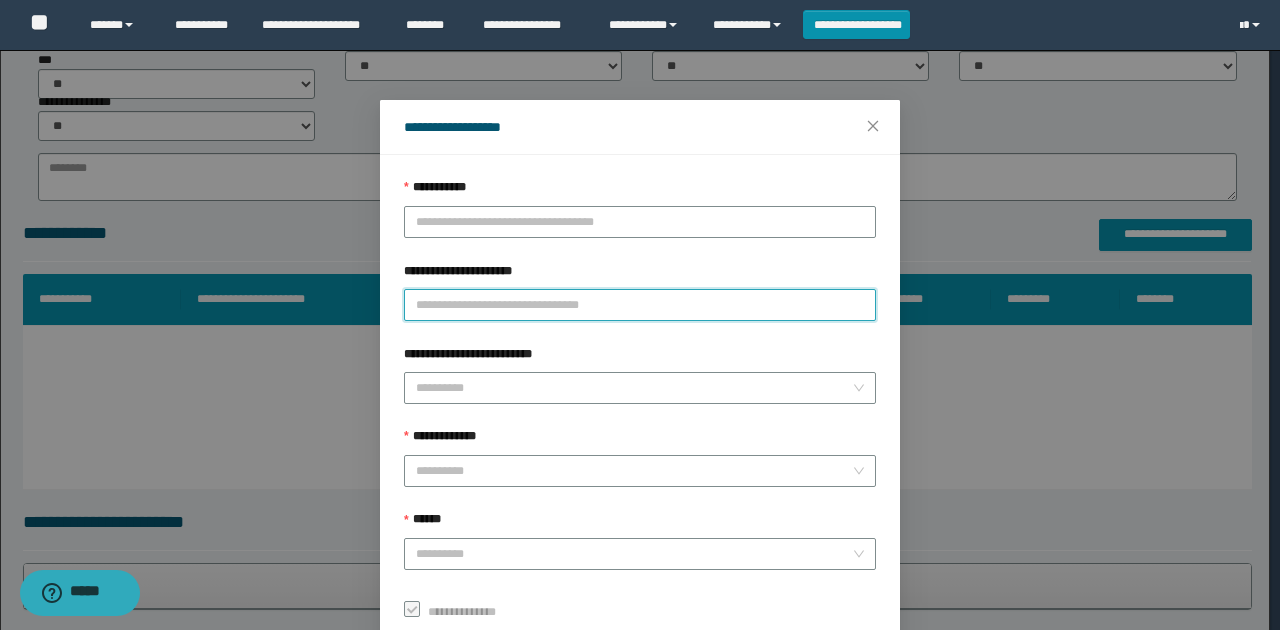 click on "**********" at bounding box center [640, 305] 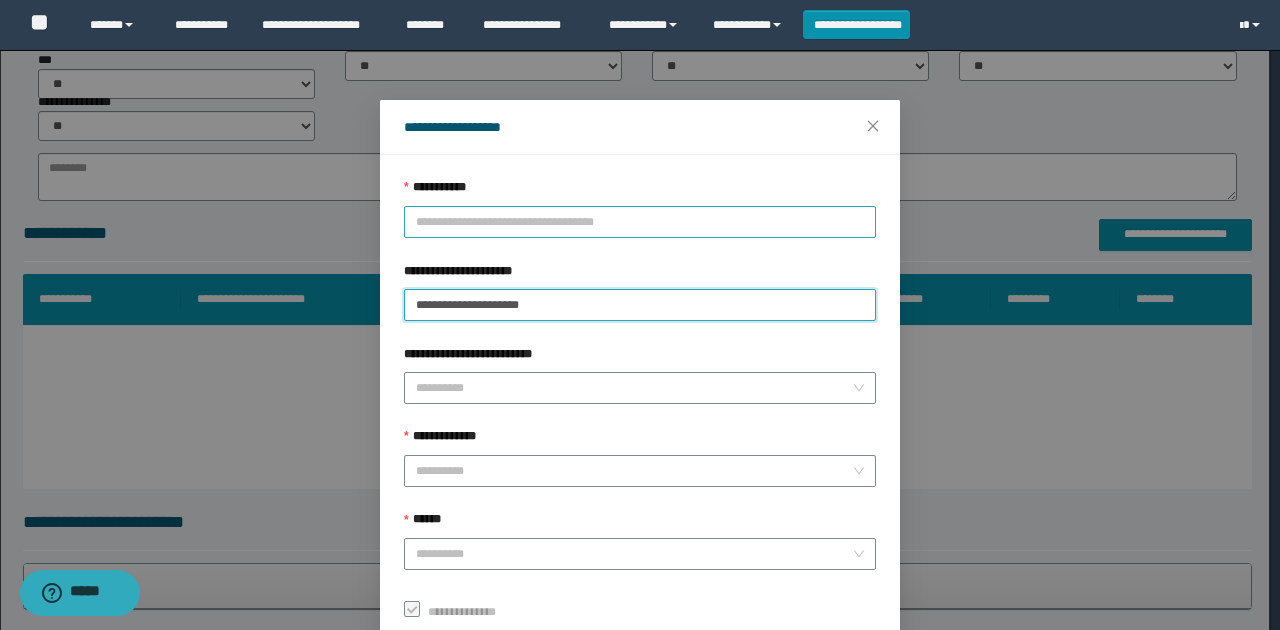 type on "**********" 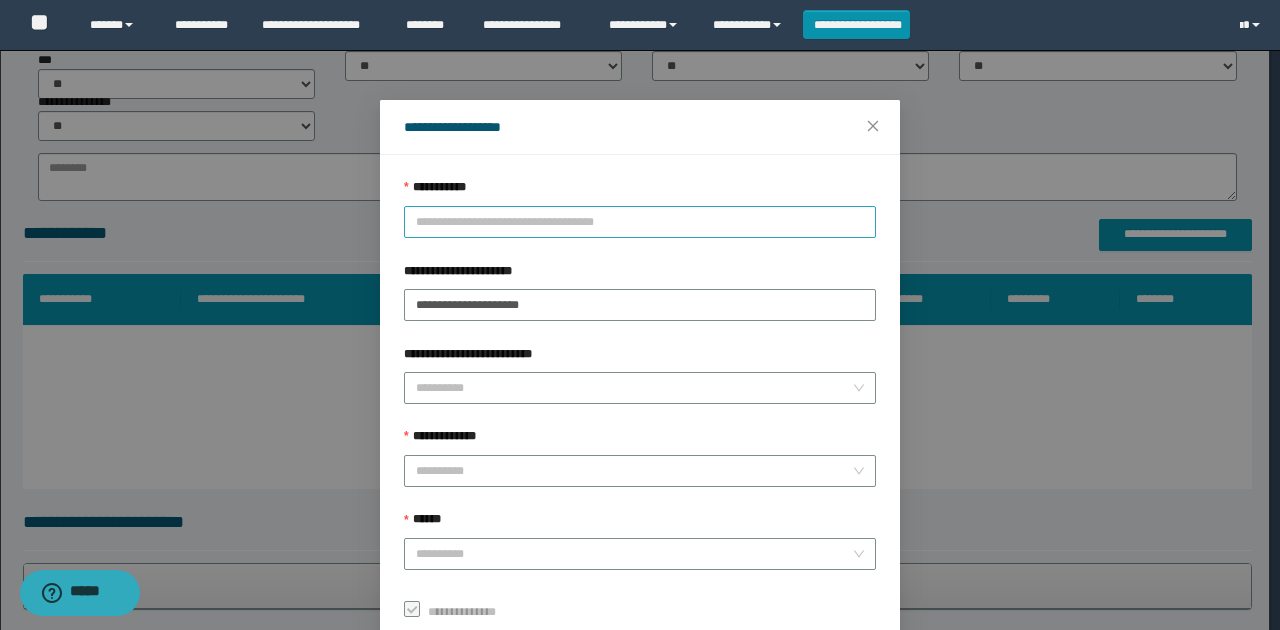 click on "**********" at bounding box center (640, 222) 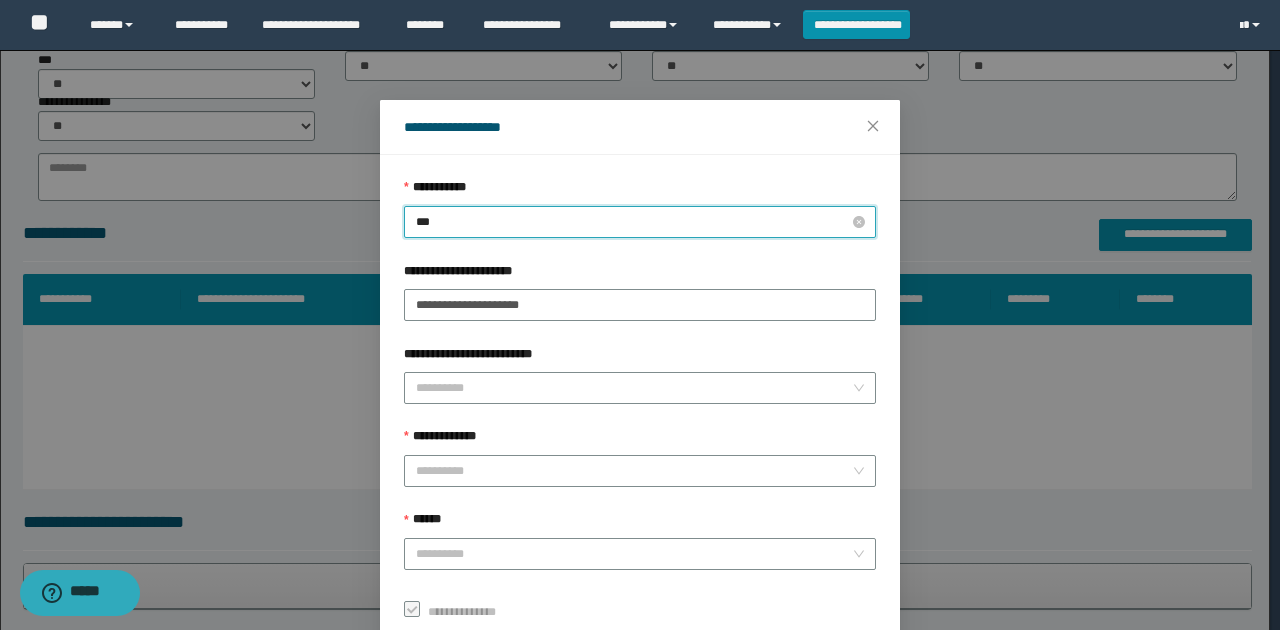 type on "****" 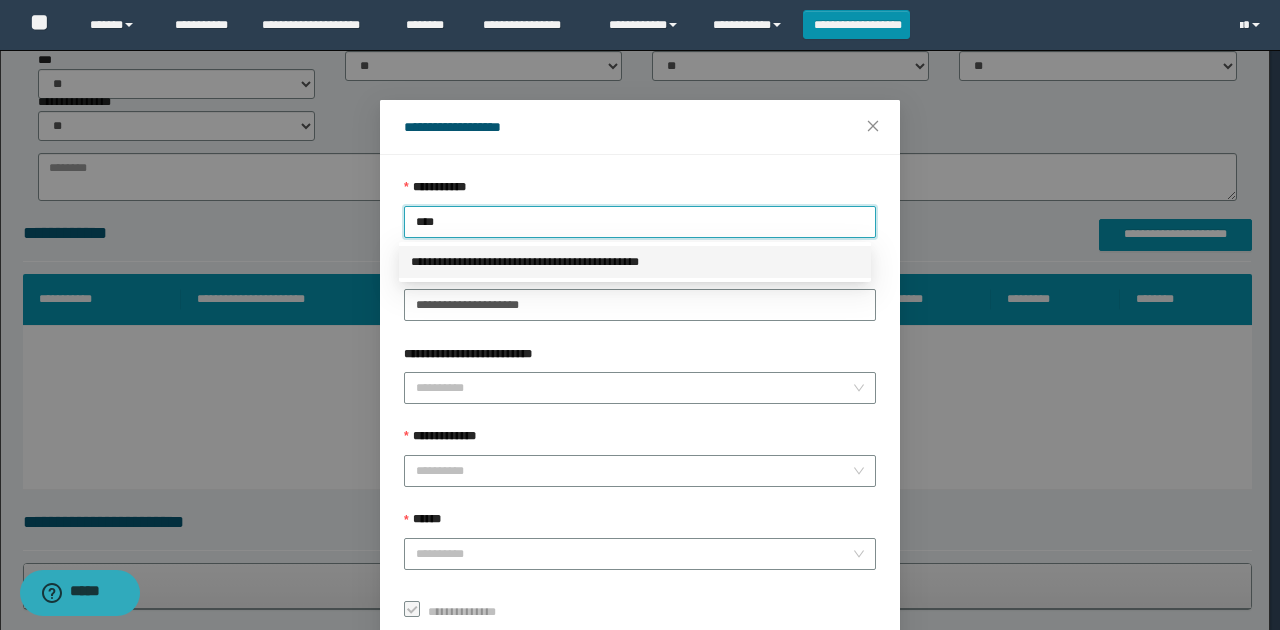 click on "**********" at bounding box center (635, 262) 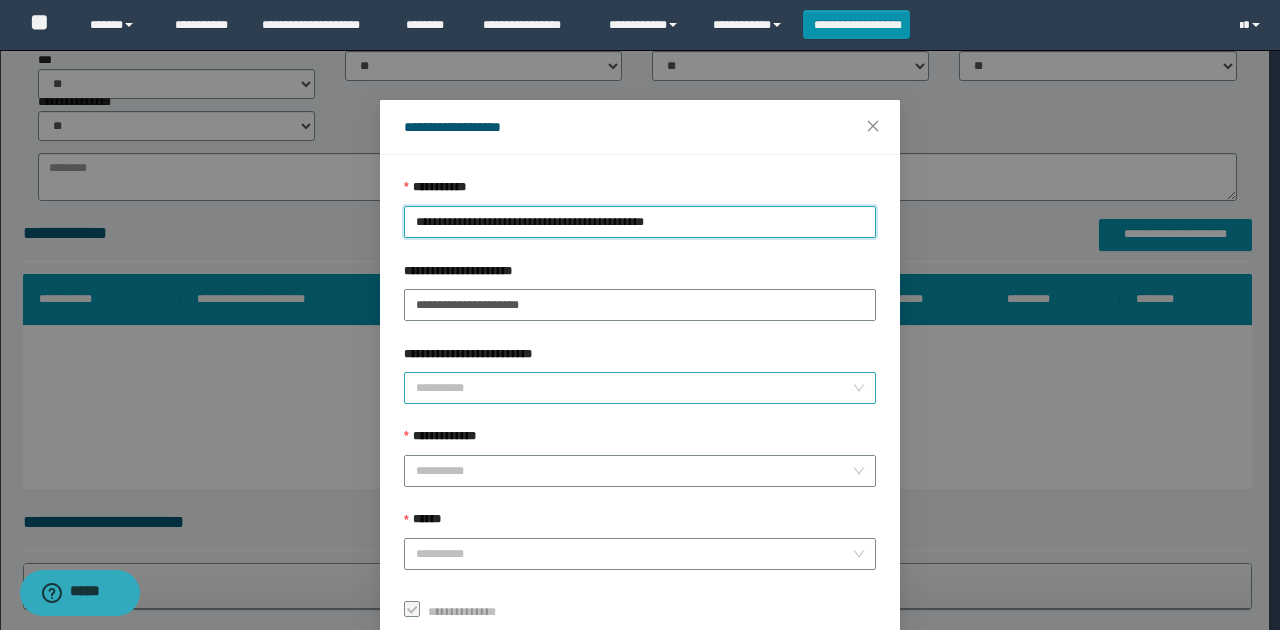 click on "**********" at bounding box center [634, 388] 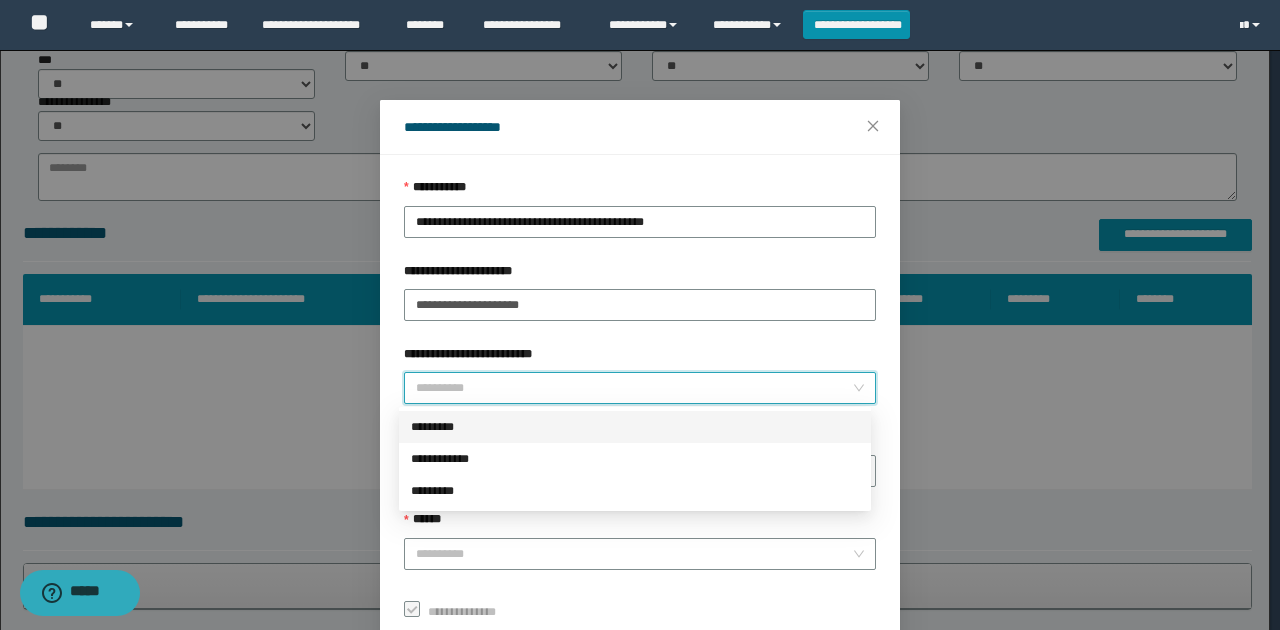 drag, startPoint x: 449, startPoint y: 429, endPoint x: 516, endPoint y: 404, distance: 71.51224 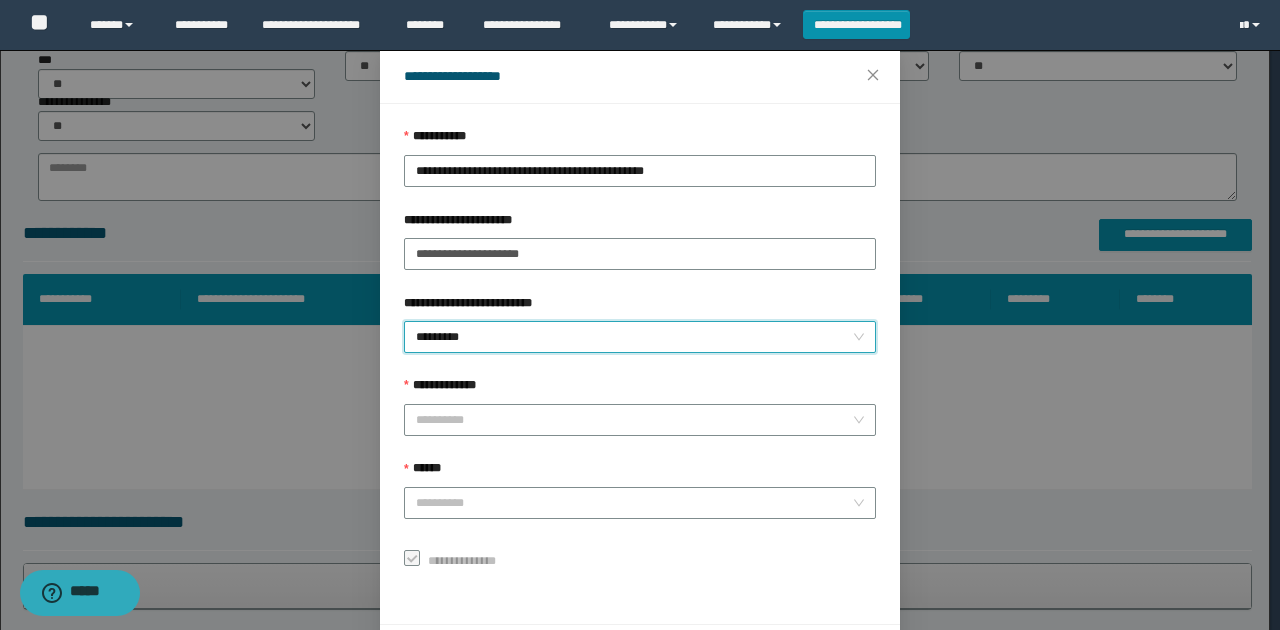 scroll, scrollTop: 121, scrollLeft: 0, axis: vertical 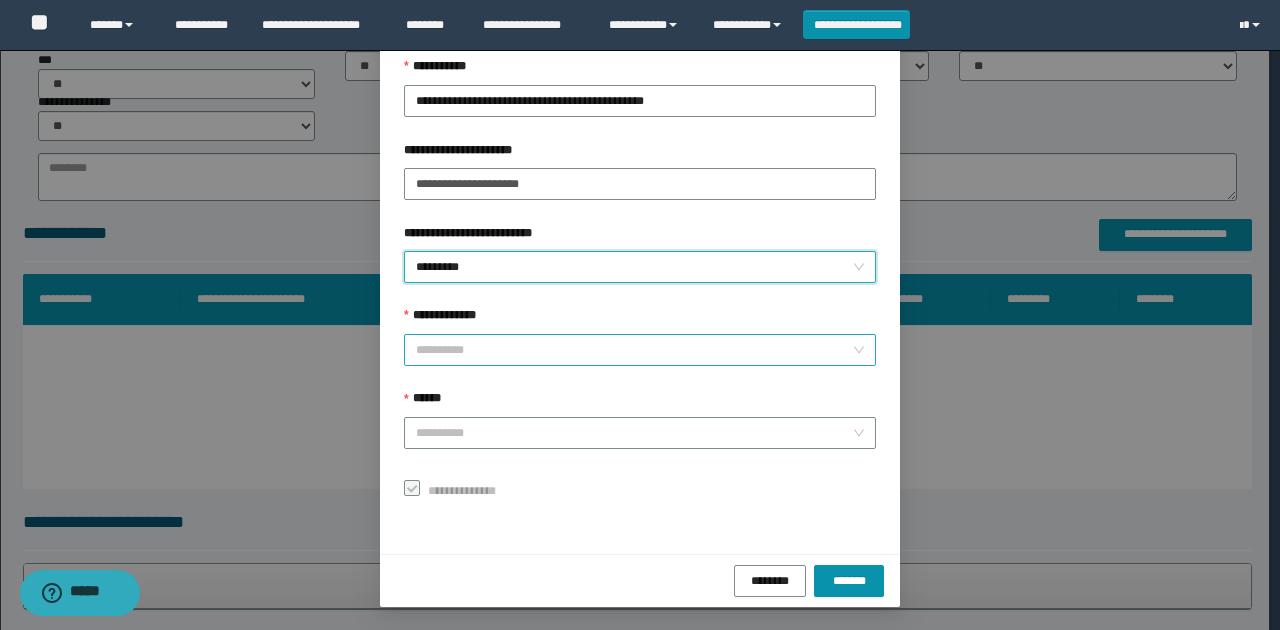 click on "**********" at bounding box center [634, 350] 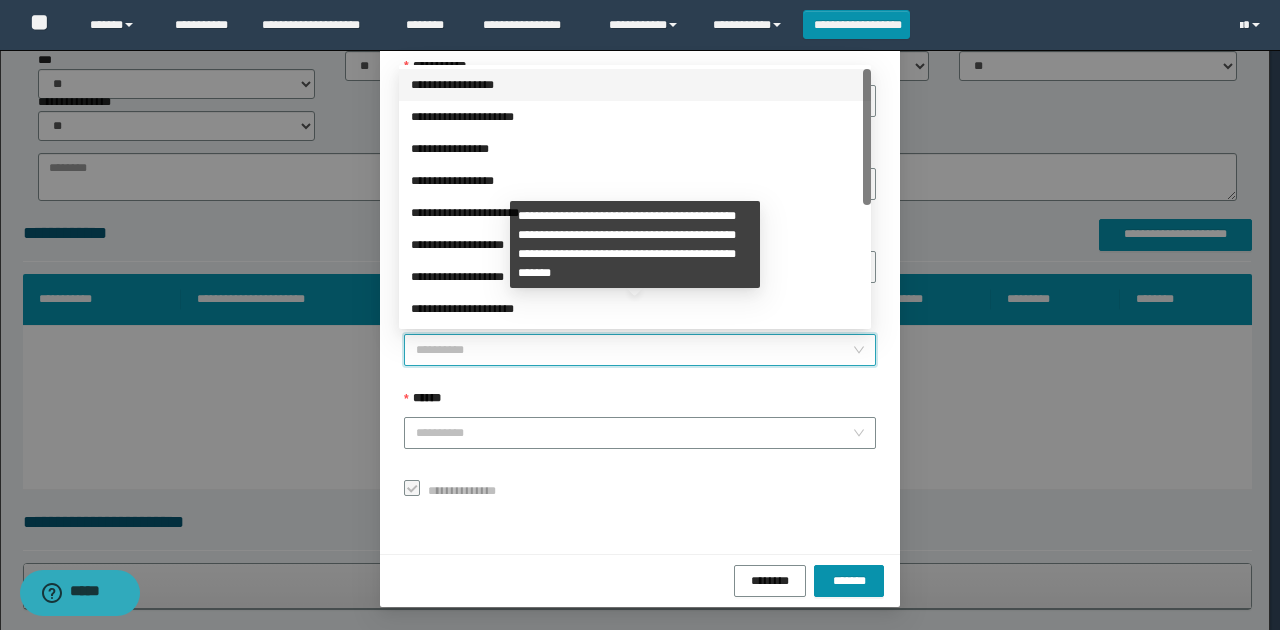 scroll, scrollTop: 224, scrollLeft: 0, axis: vertical 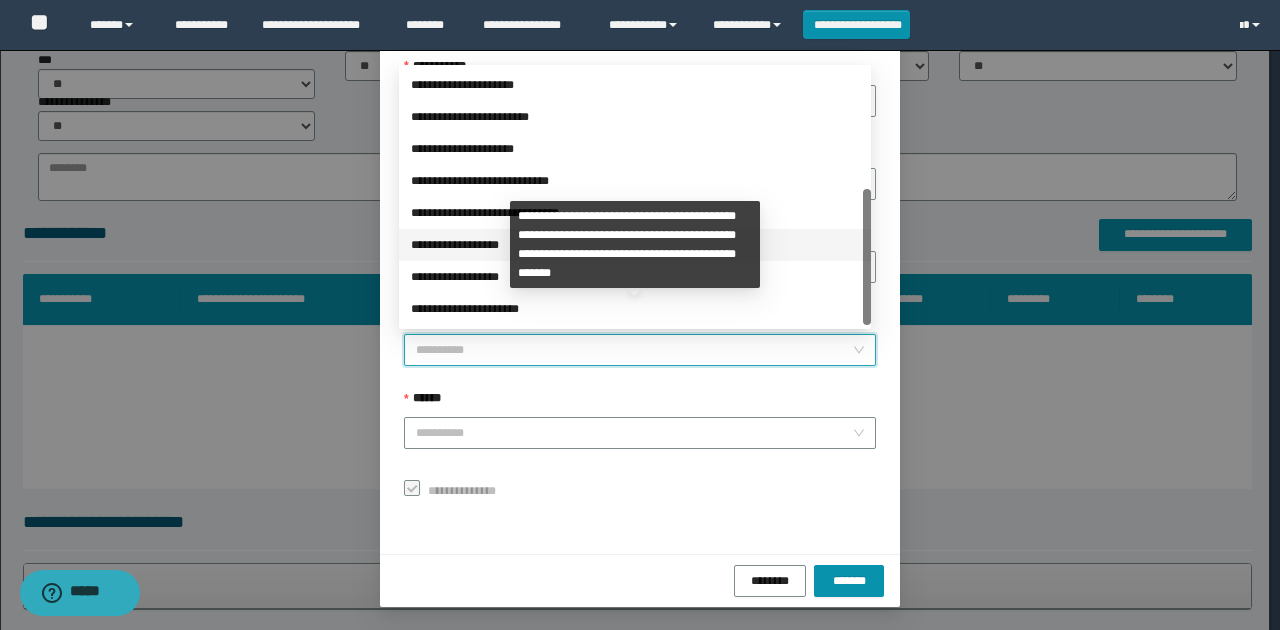 click on "**********" at bounding box center (635, 245) 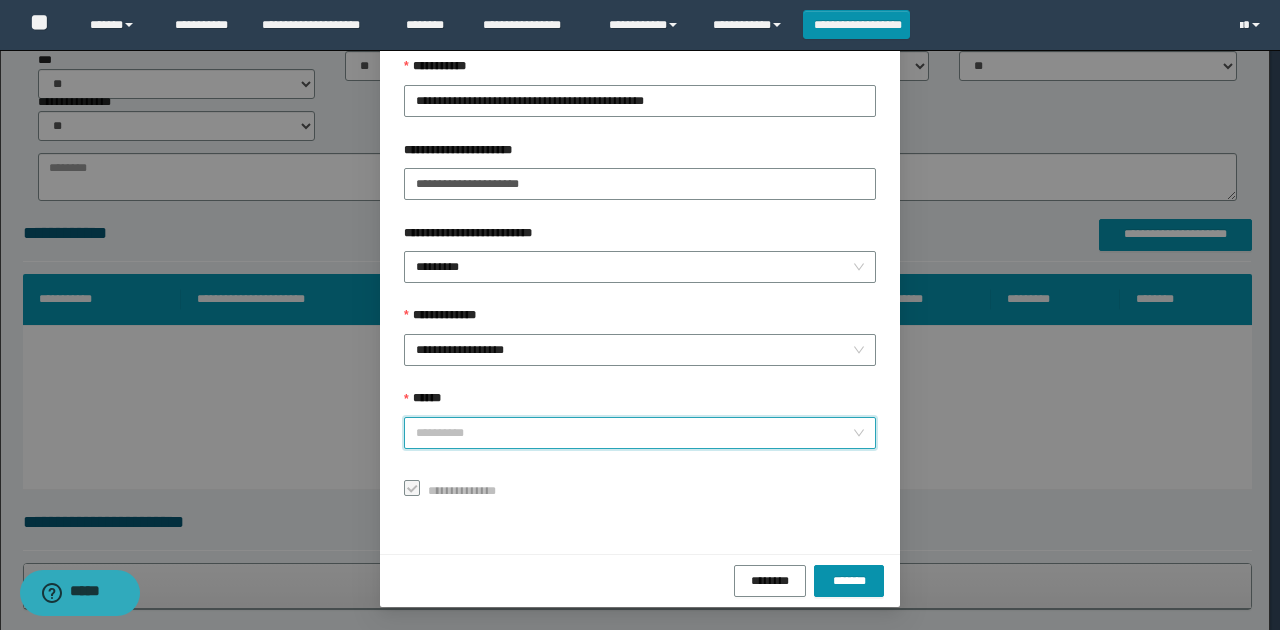 drag, startPoint x: 518, startPoint y: 424, endPoint x: 518, endPoint y: 436, distance: 12 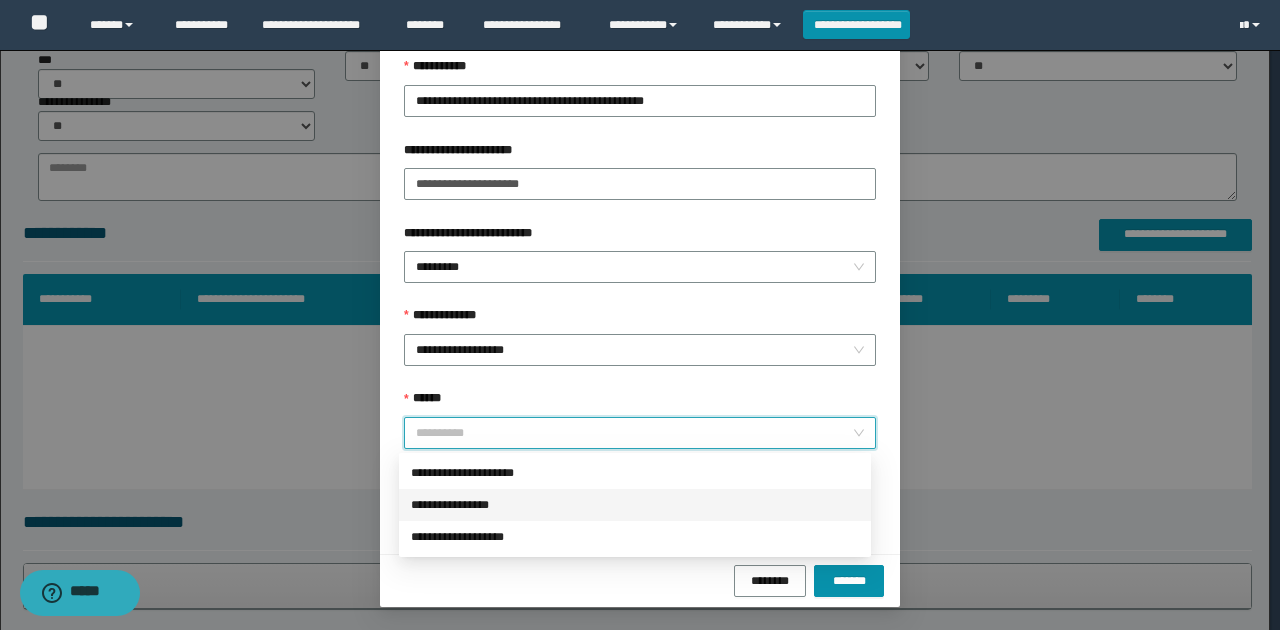 click on "**********" at bounding box center [635, 505] 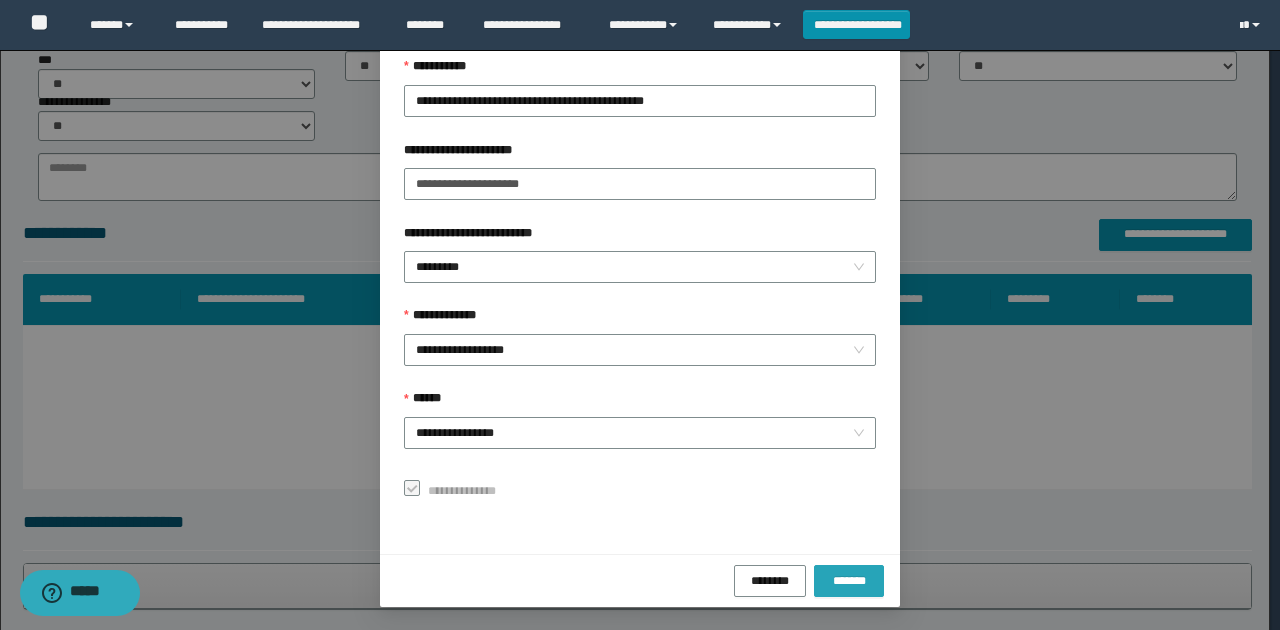 click on "*******" at bounding box center (849, 580) 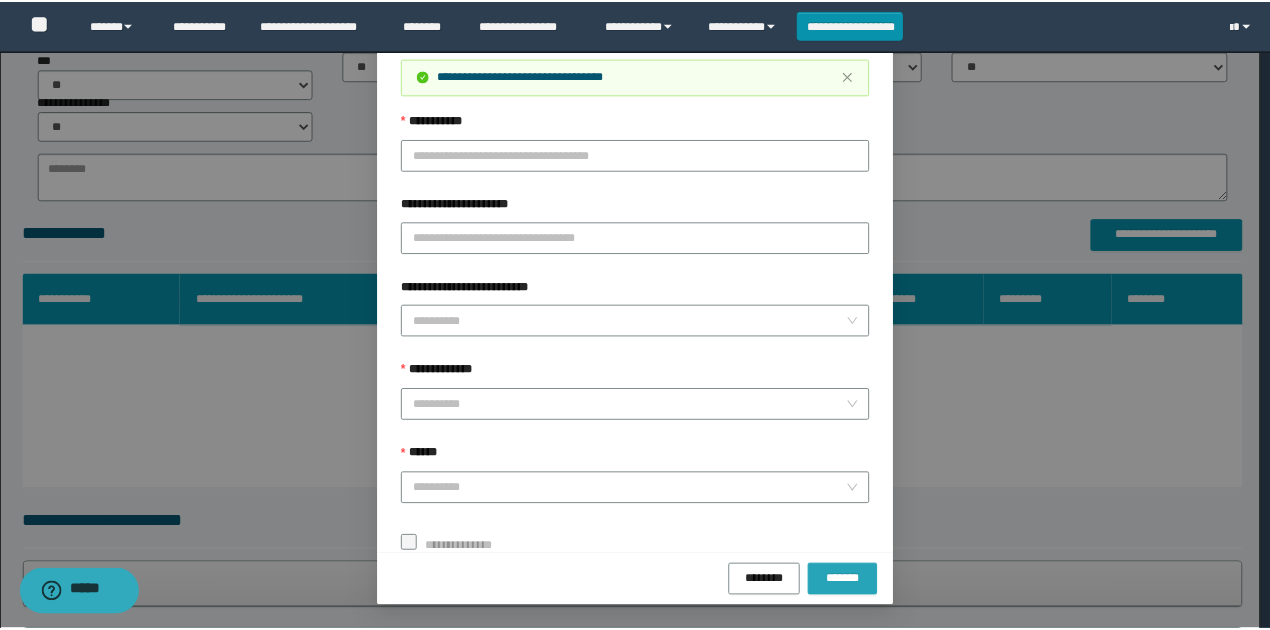 scroll, scrollTop: 73, scrollLeft: 0, axis: vertical 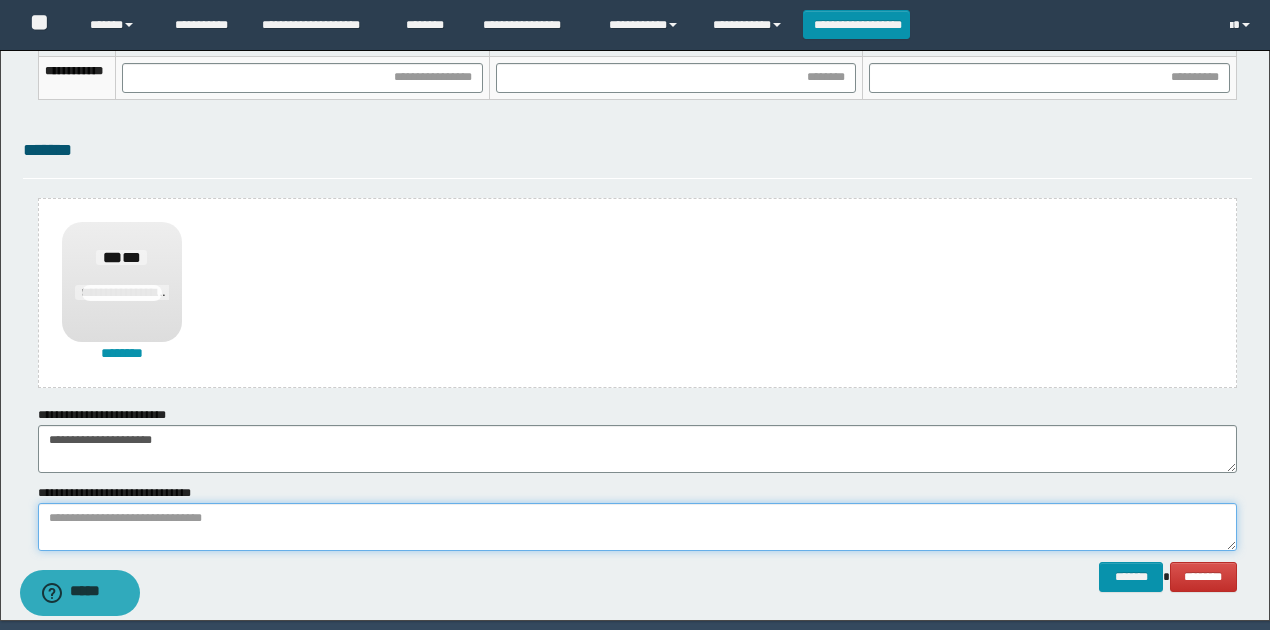 click at bounding box center [637, 527] 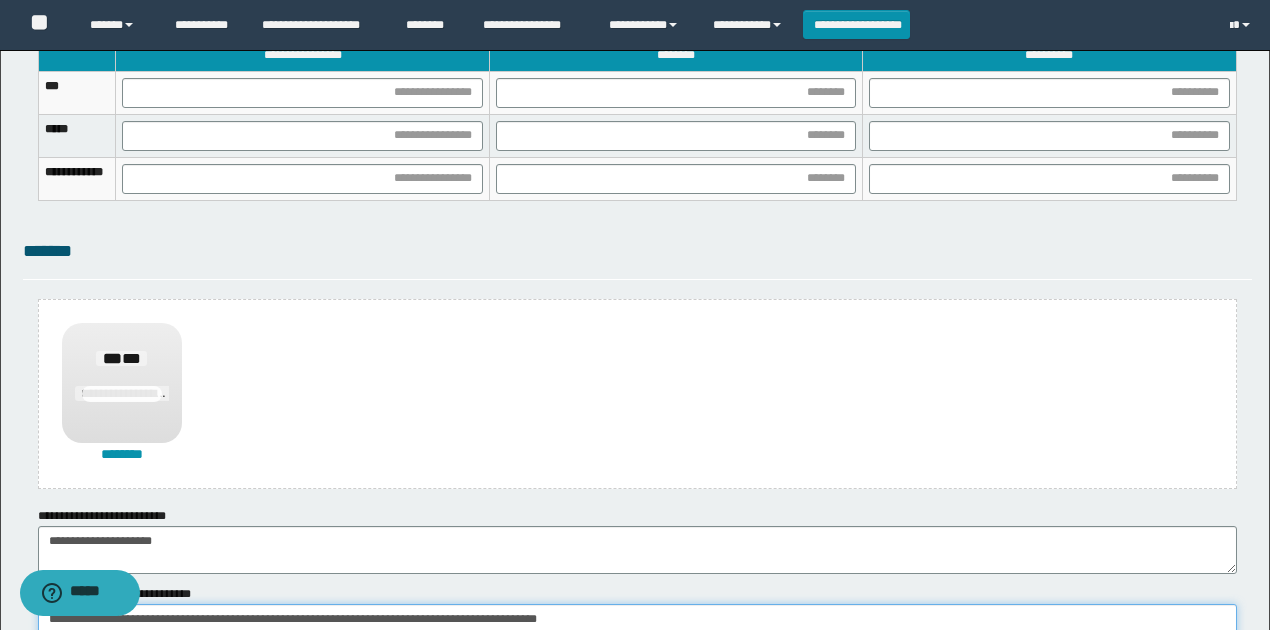 scroll, scrollTop: 1133, scrollLeft: 0, axis: vertical 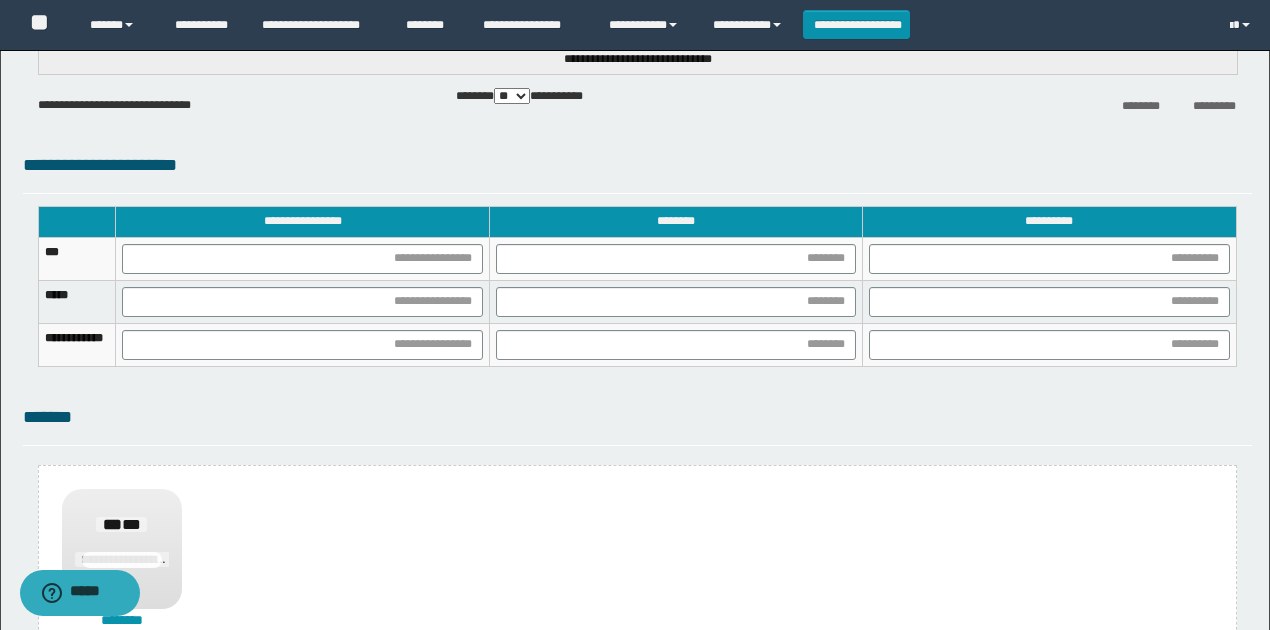 type on "**********" 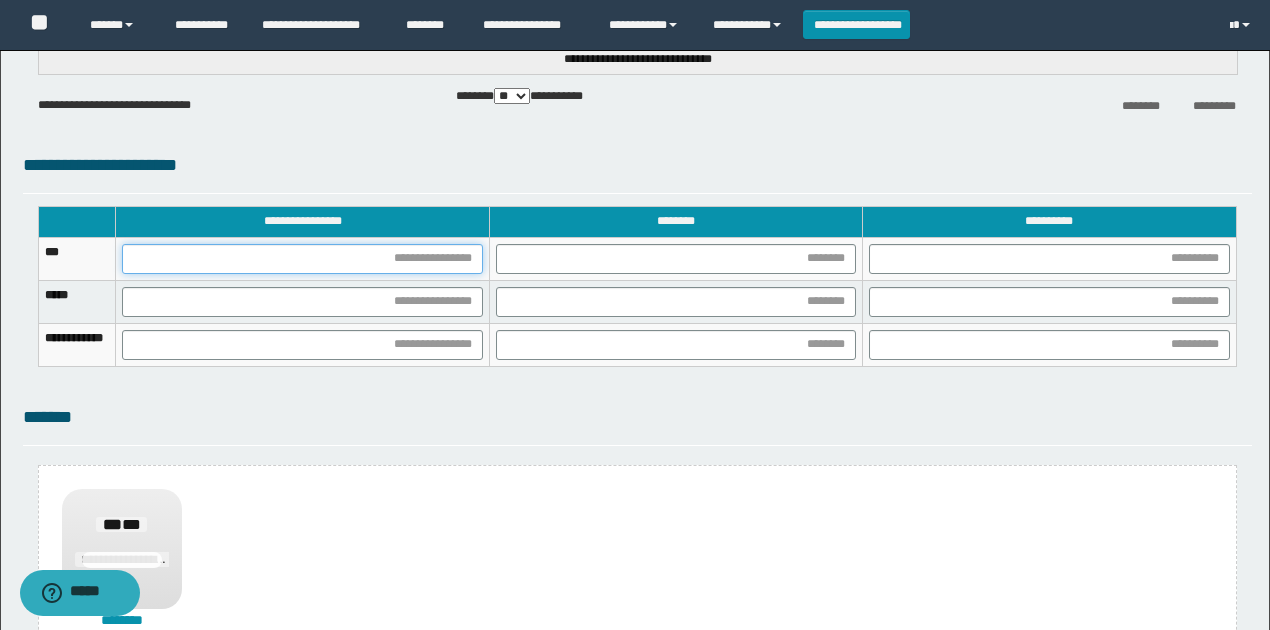 click at bounding box center [302, 259] 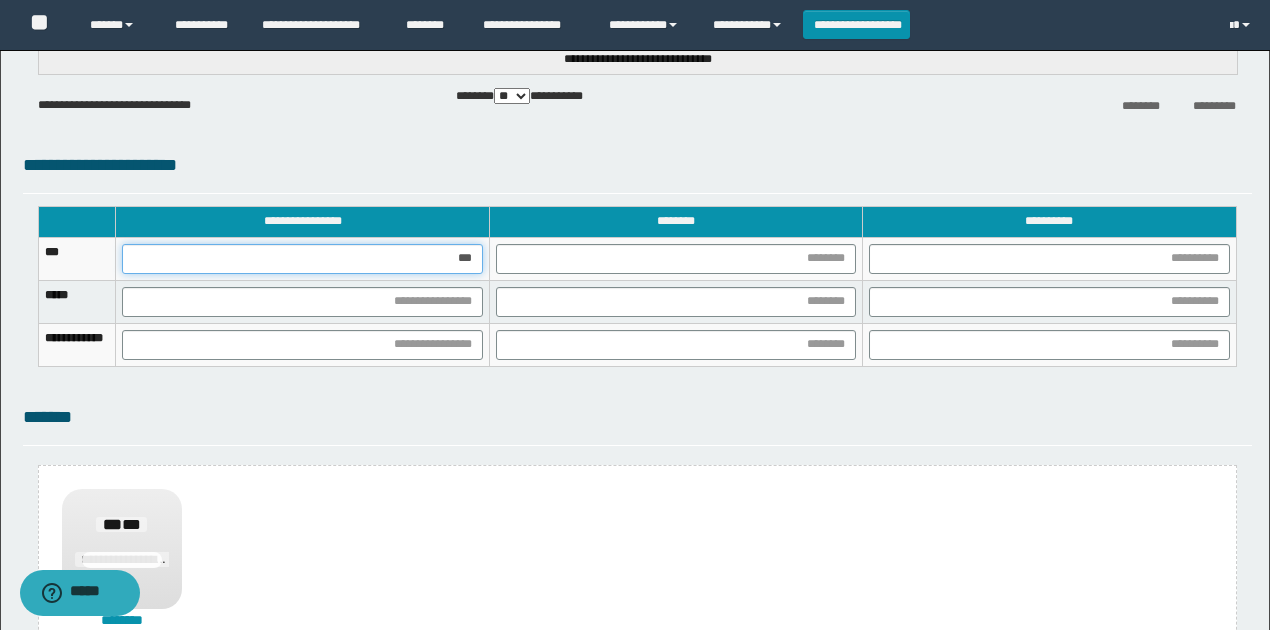 type on "****" 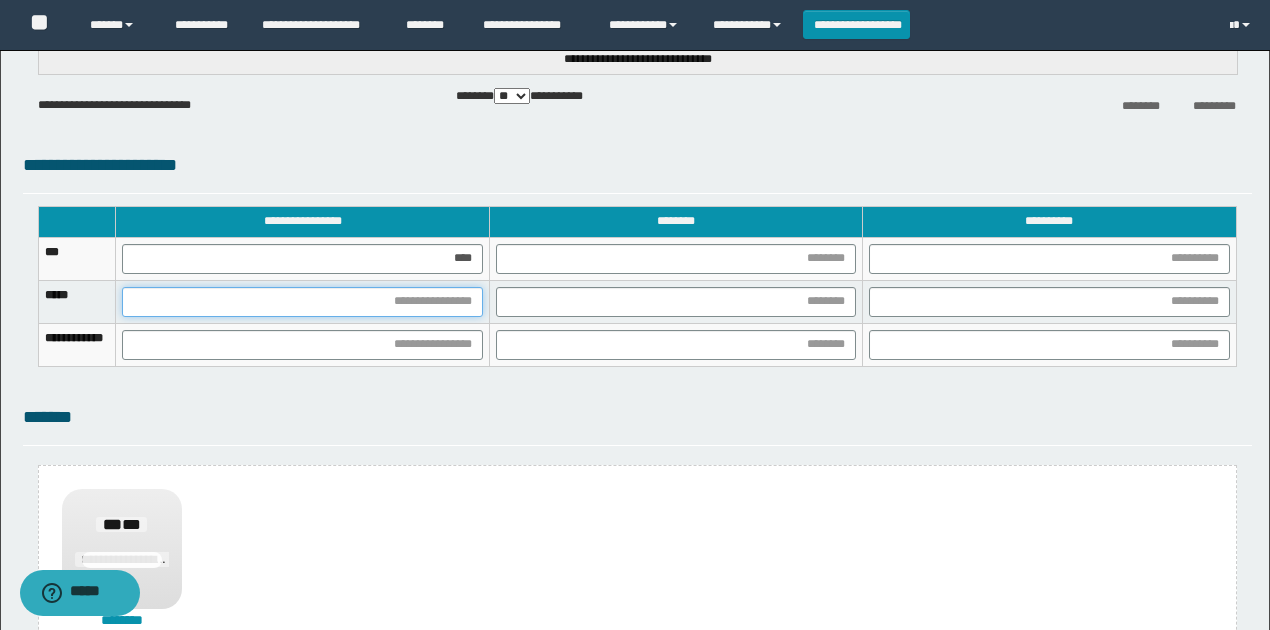 click at bounding box center (302, 302) 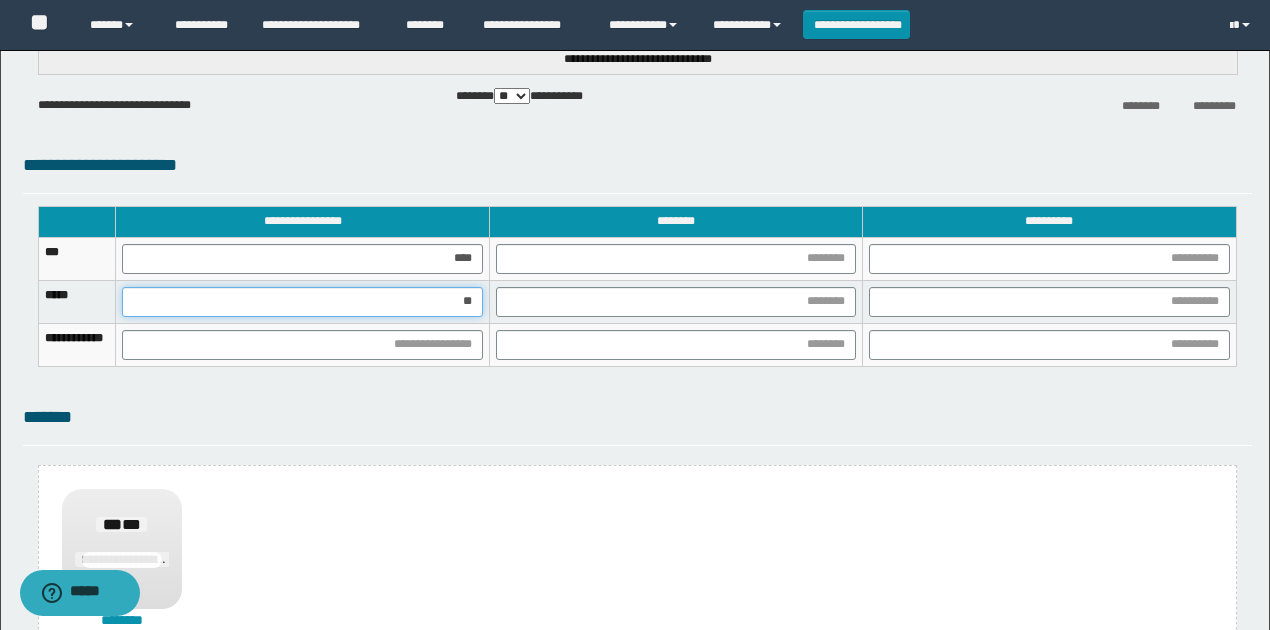 type on "*" 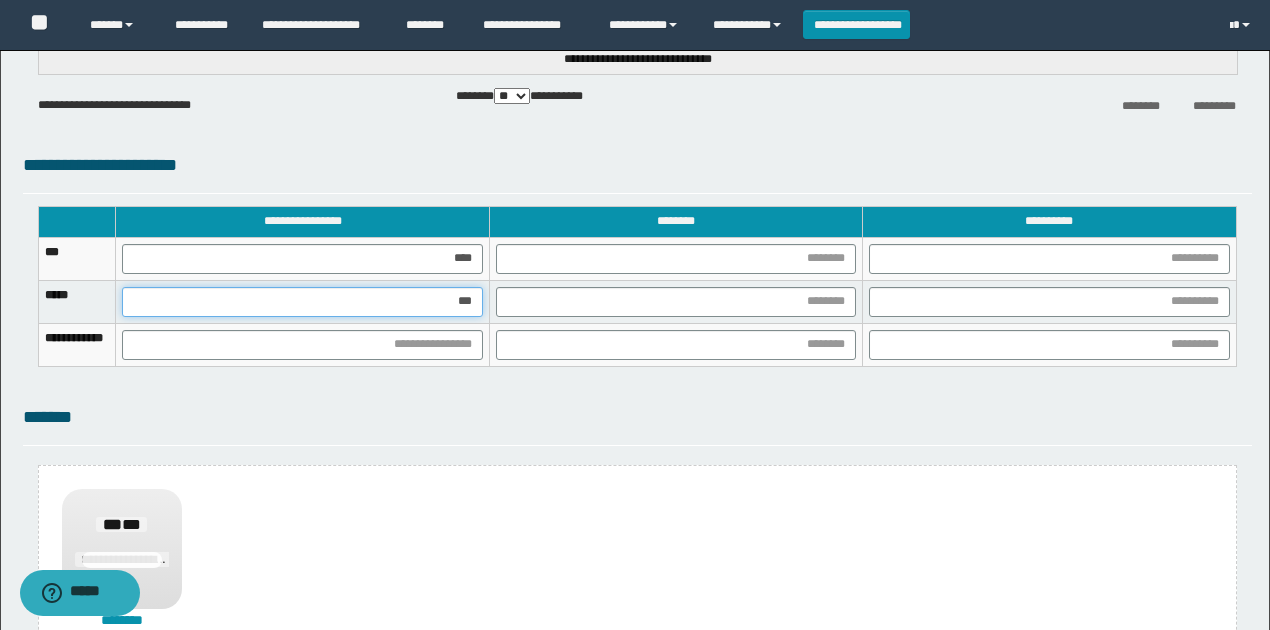 type on "****" 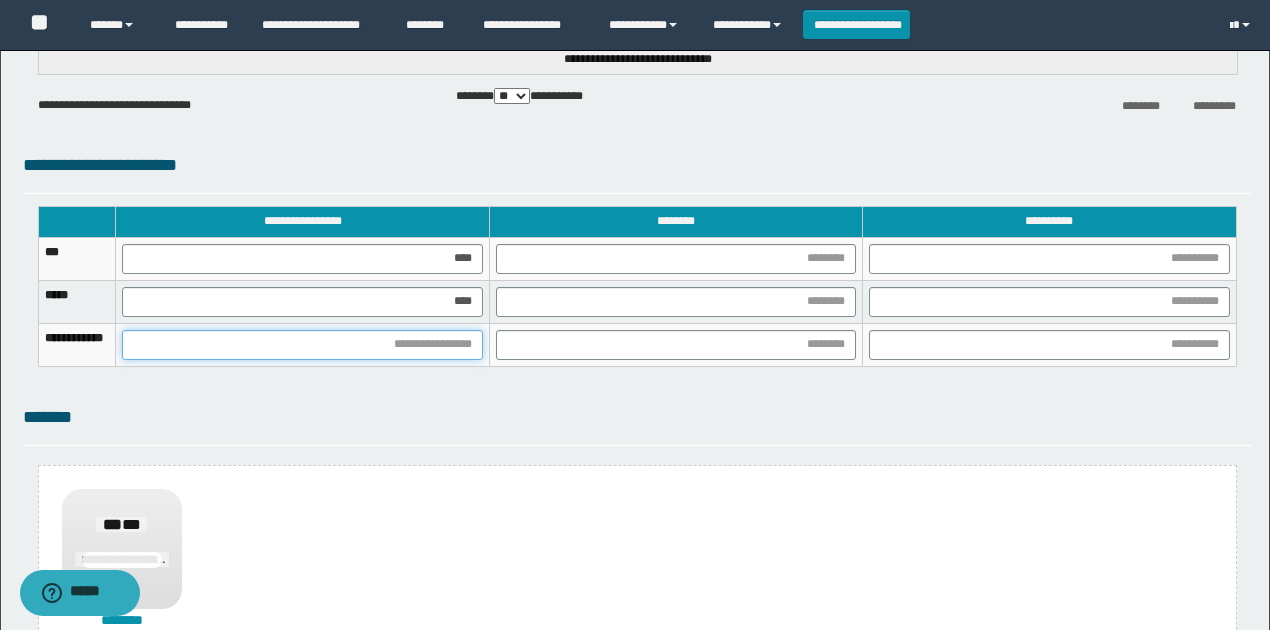 click at bounding box center [302, 345] 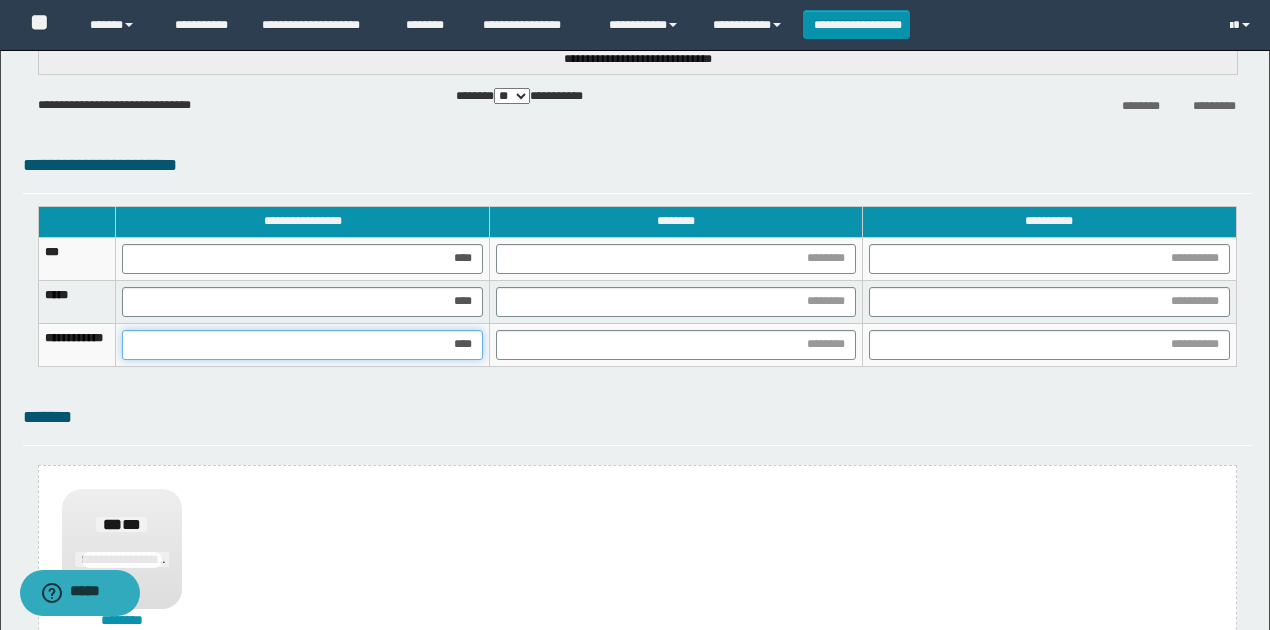 type on "*****" 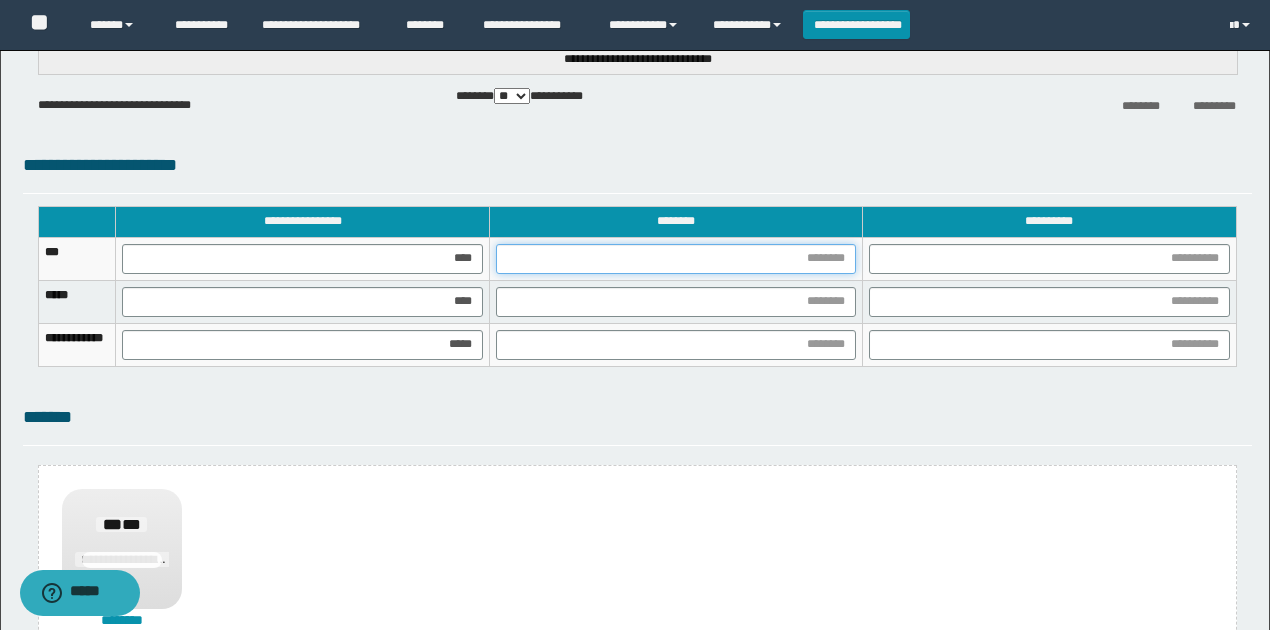 click at bounding box center [676, 259] 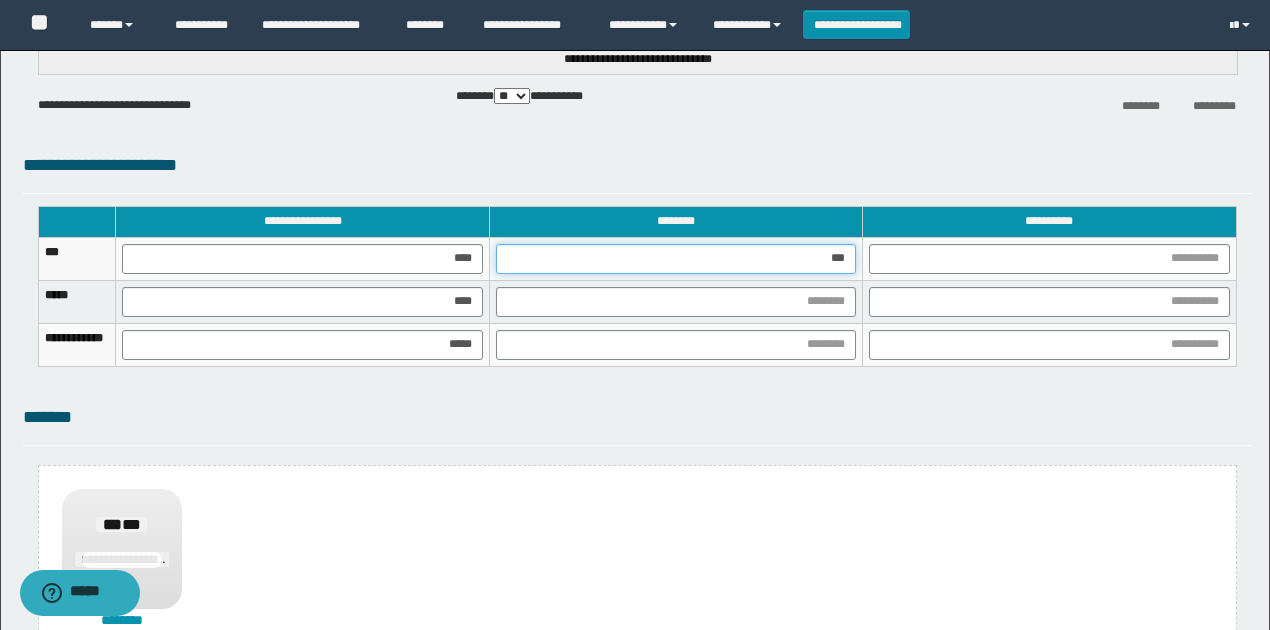 type on "****" 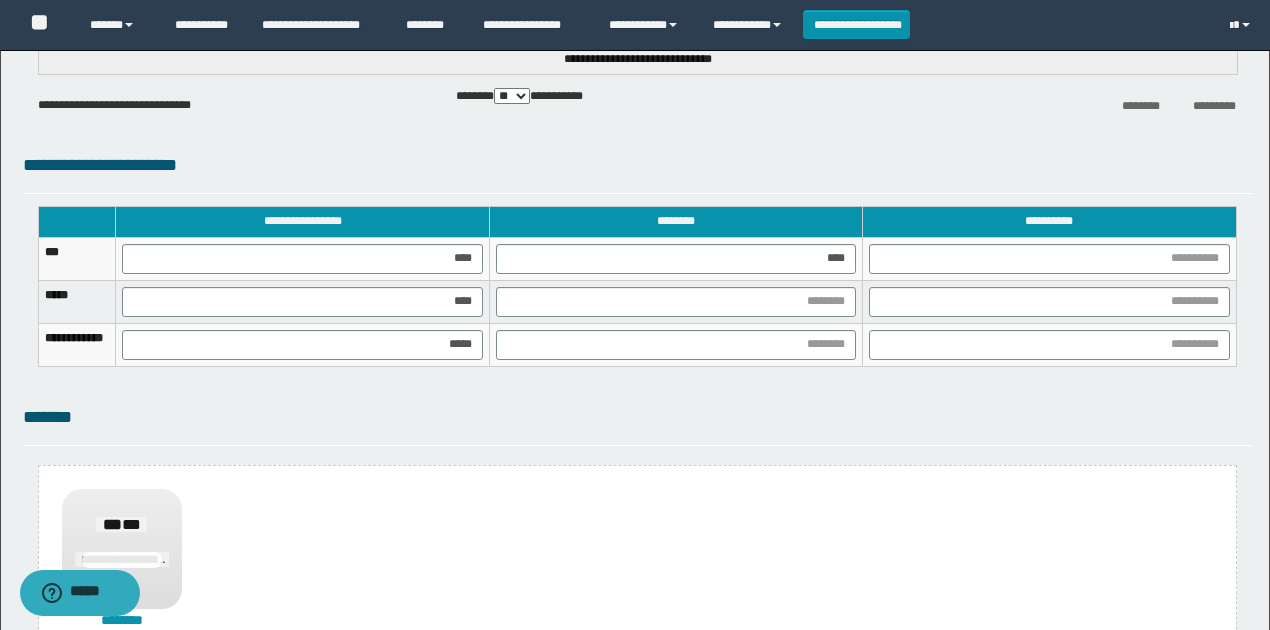 drag, startPoint x: 1198, startPoint y: 389, endPoint x: 1094, endPoint y: 352, distance: 110.38569 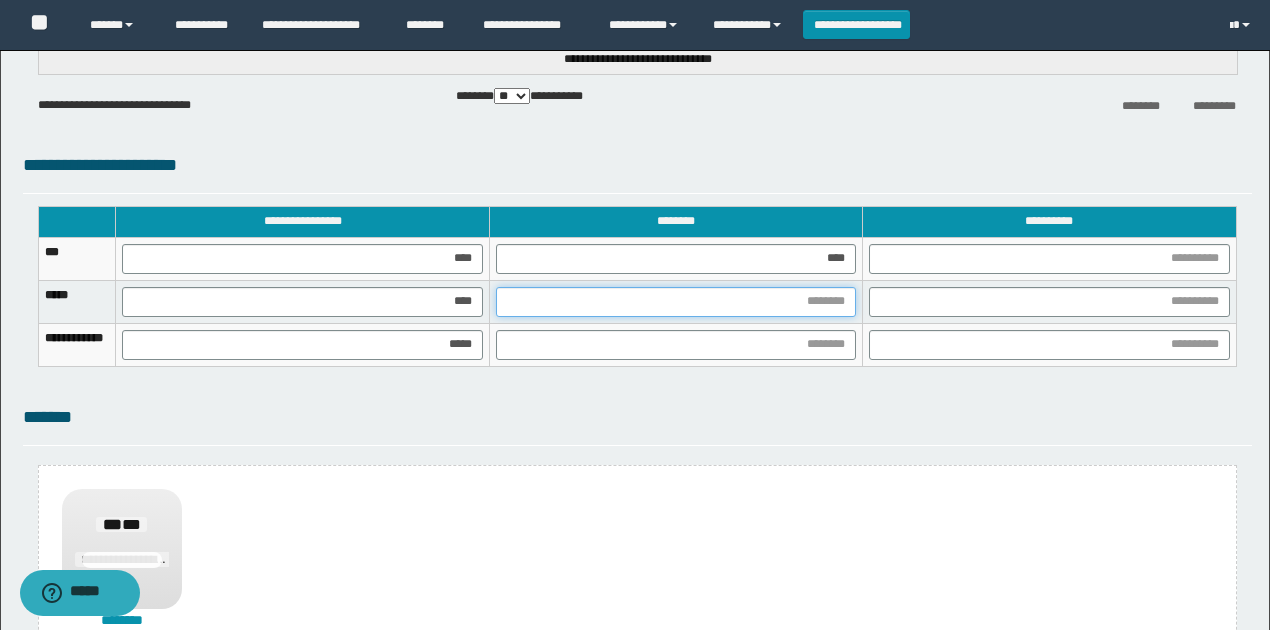 click at bounding box center (676, 302) 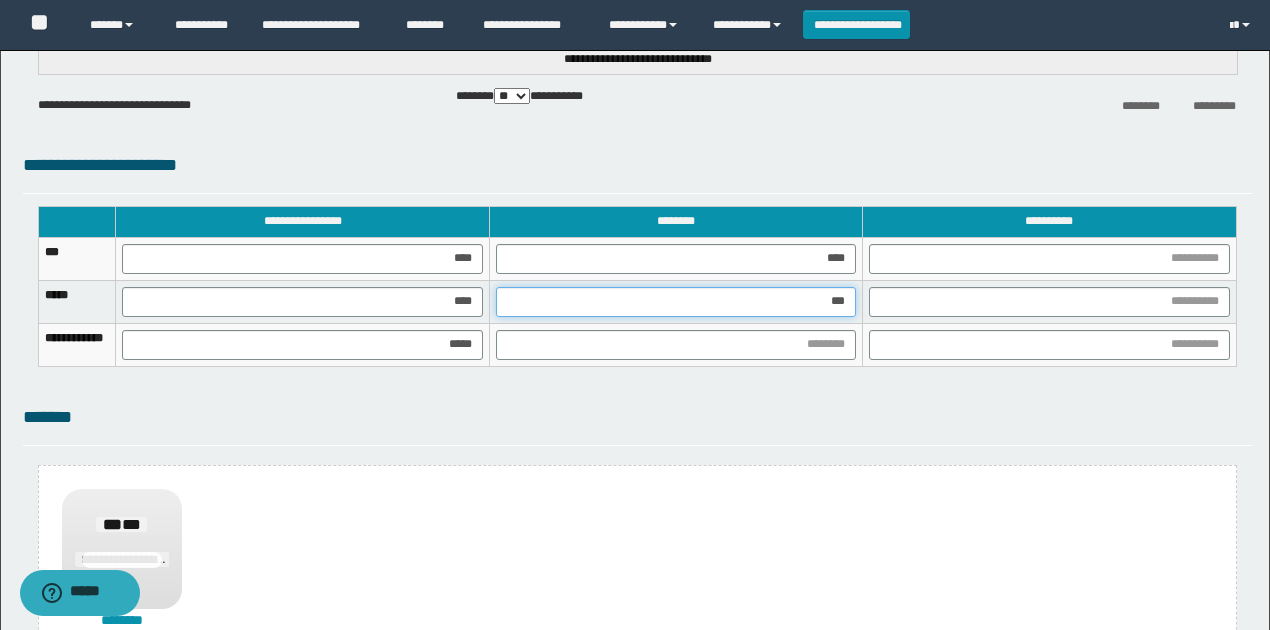type on "****" 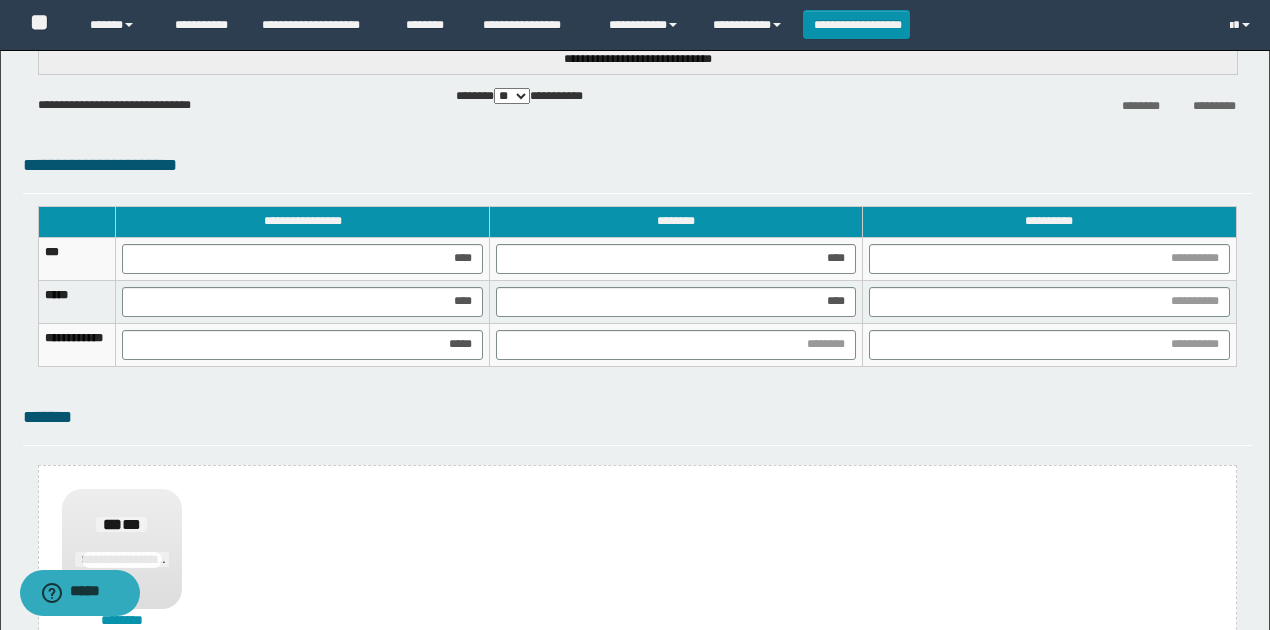 drag, startPoint x: 1158, startPoint y: 414, endPoint x: 1015, endPoint y: 383, distance: 146.32156 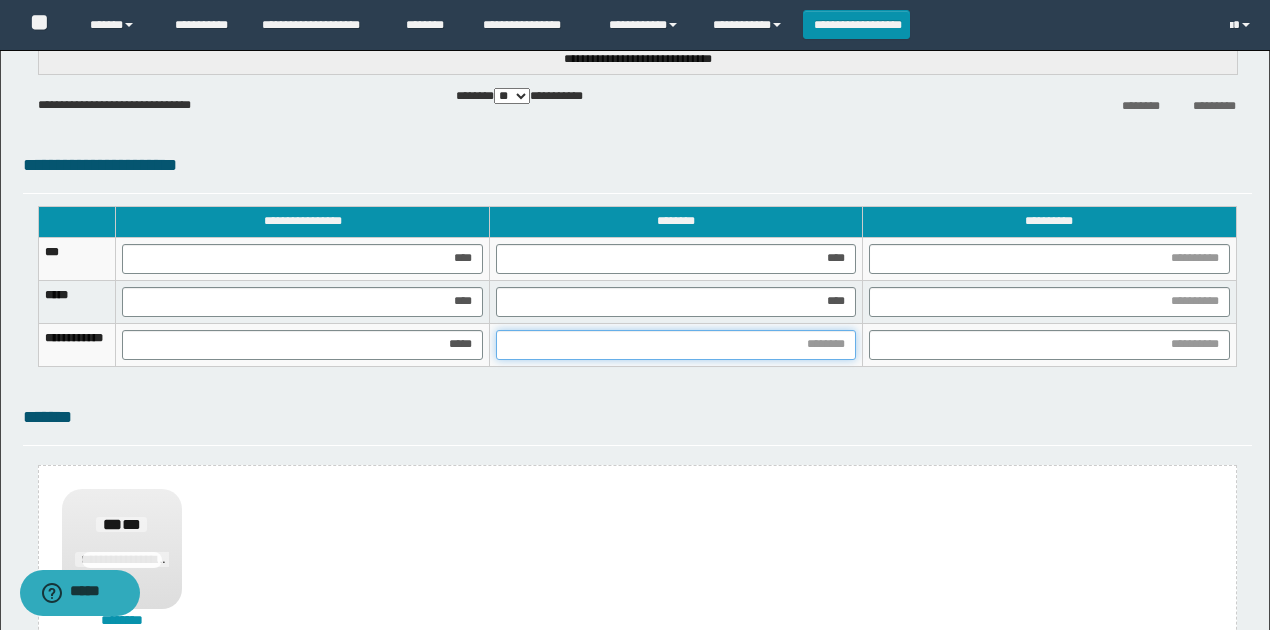 click at bounding box center (676, 345) 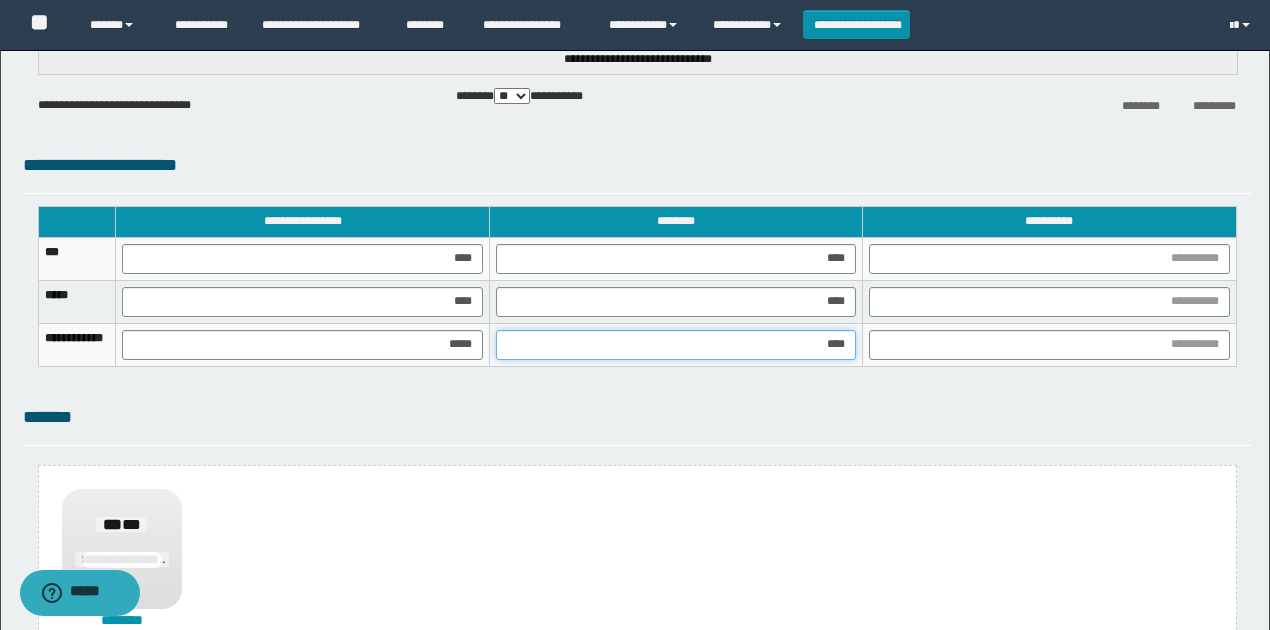 type on "*****" 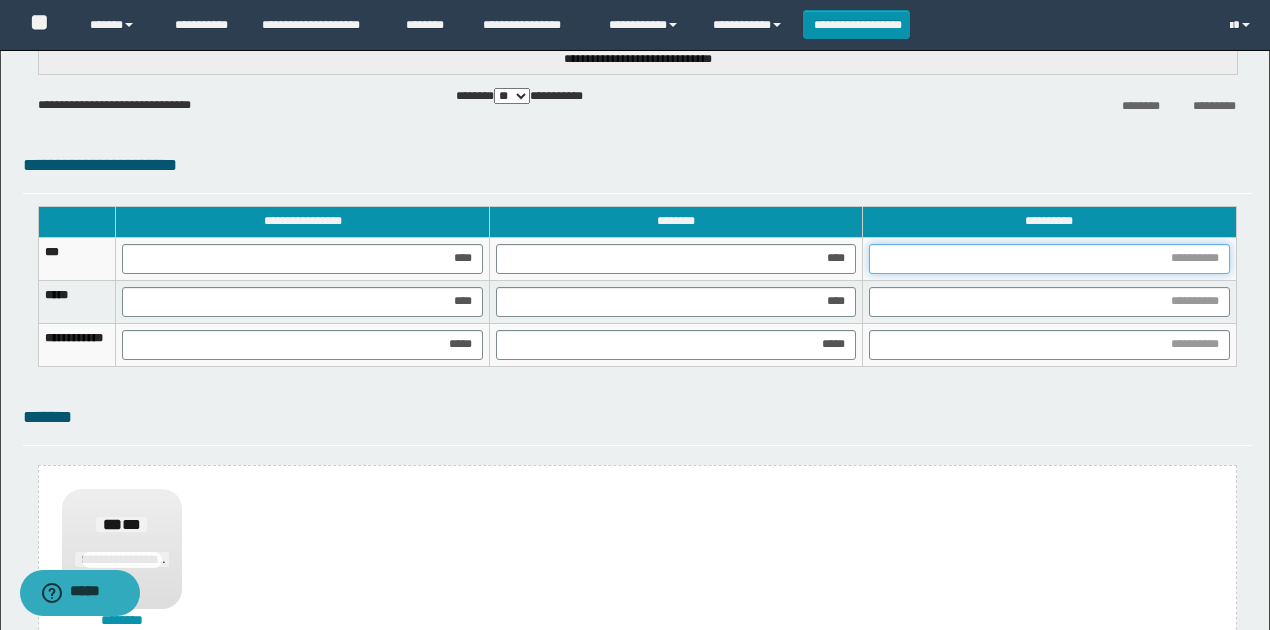 click at bounding box center (1049, 259) 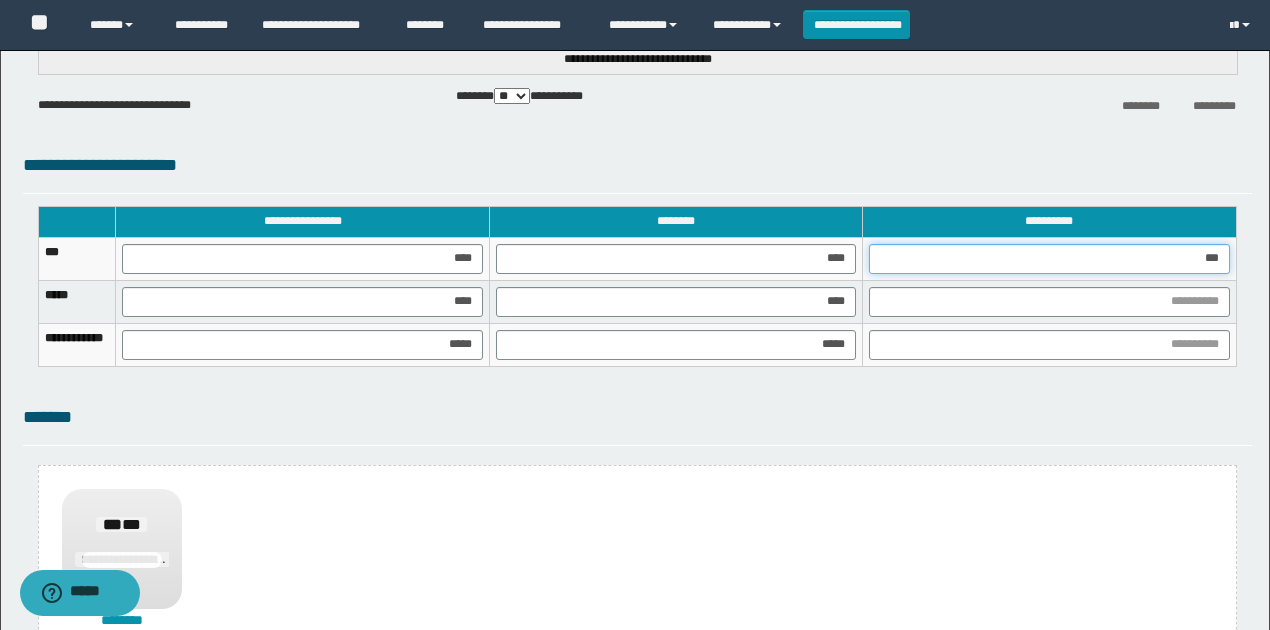 type on "****" 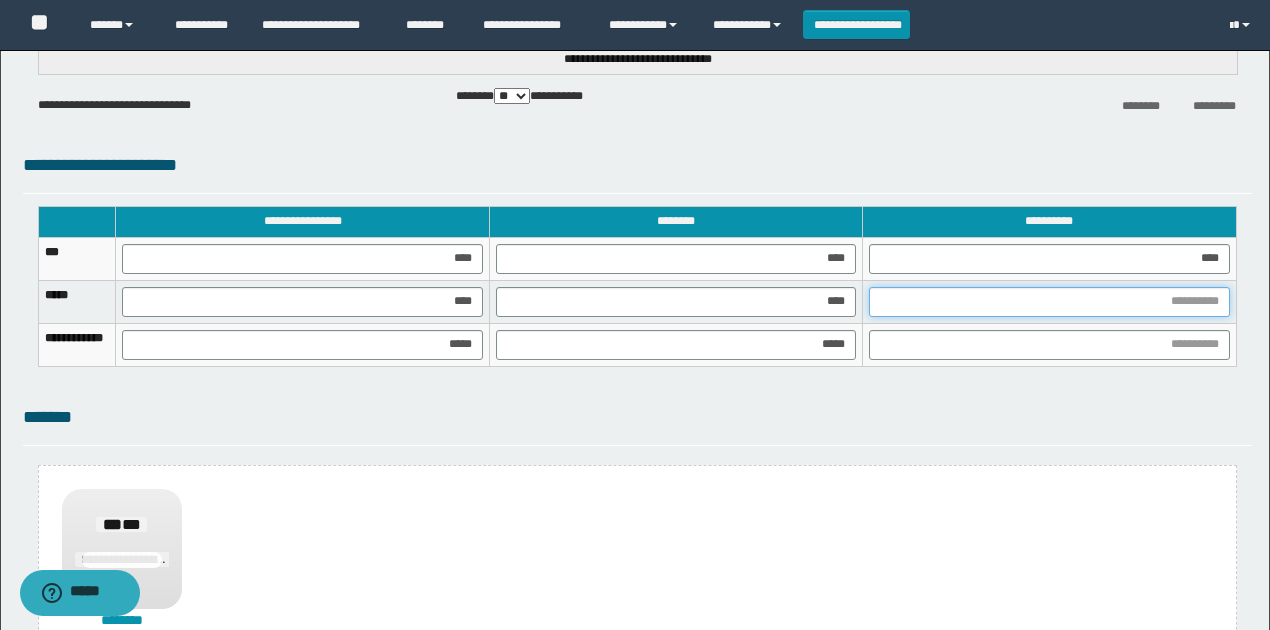 click at bounding box center (1049, 302) 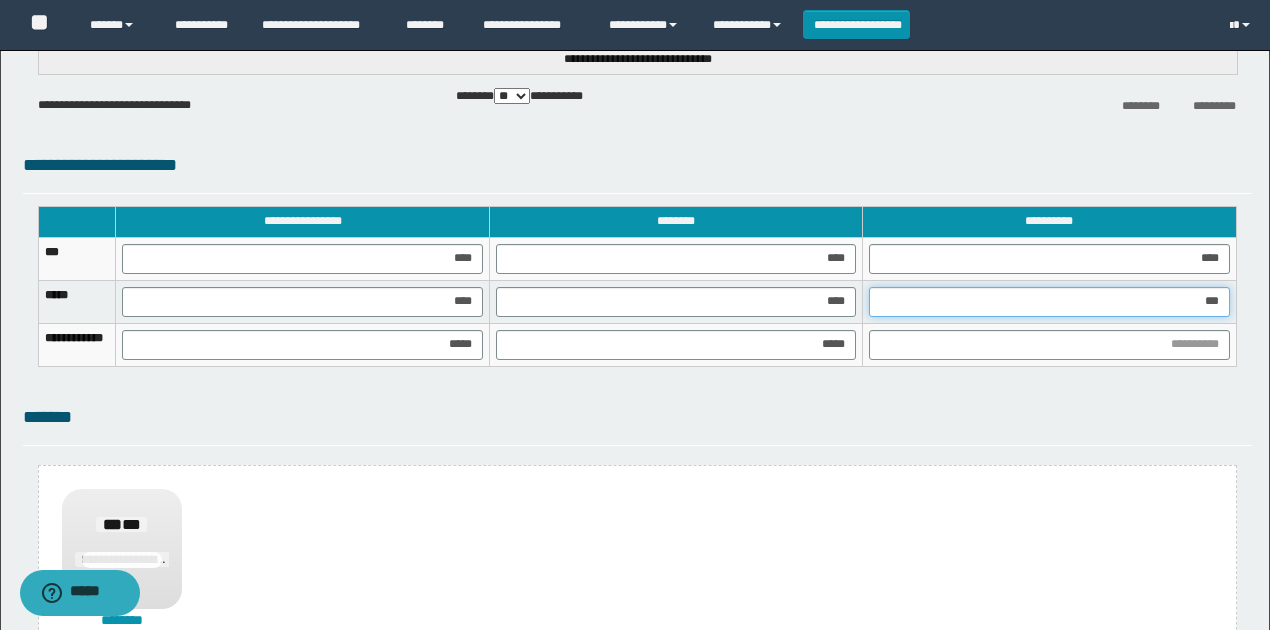 type on "****" 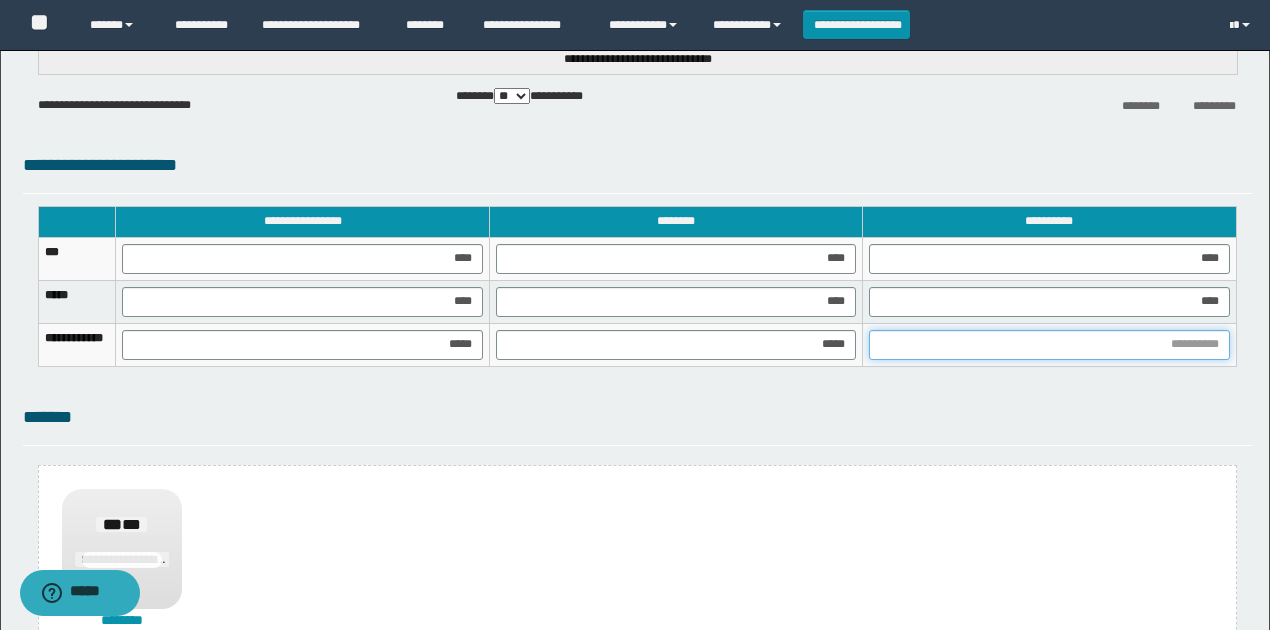 click at bounding box center (1049, 345) 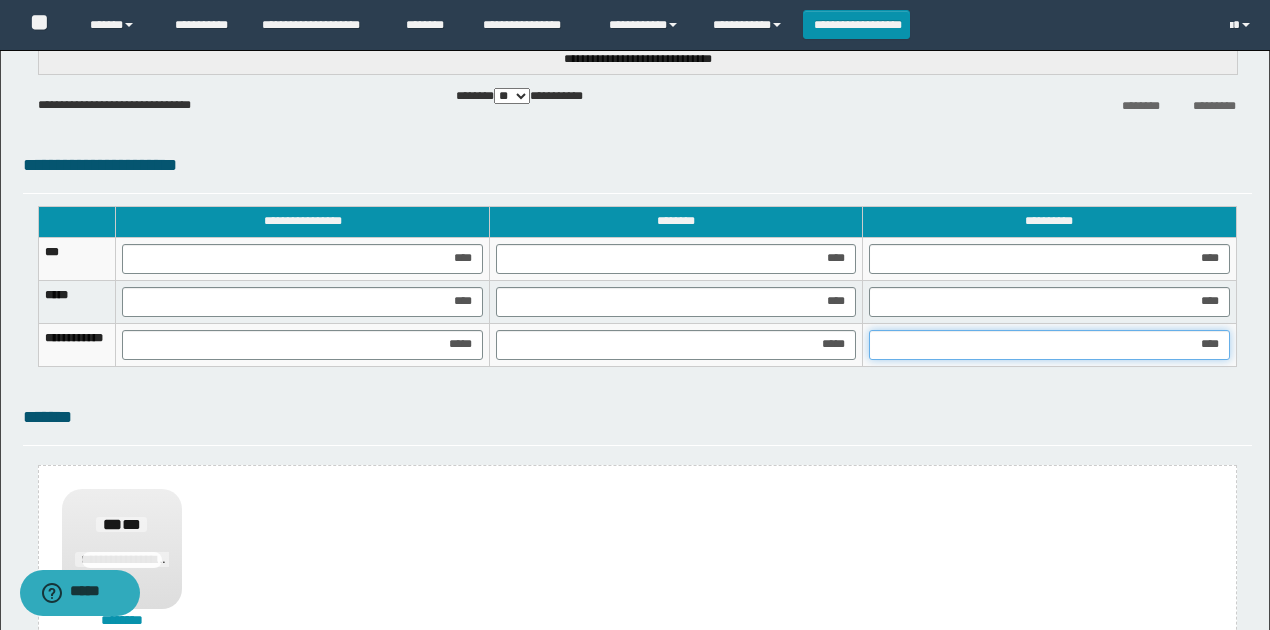 type on "*****" 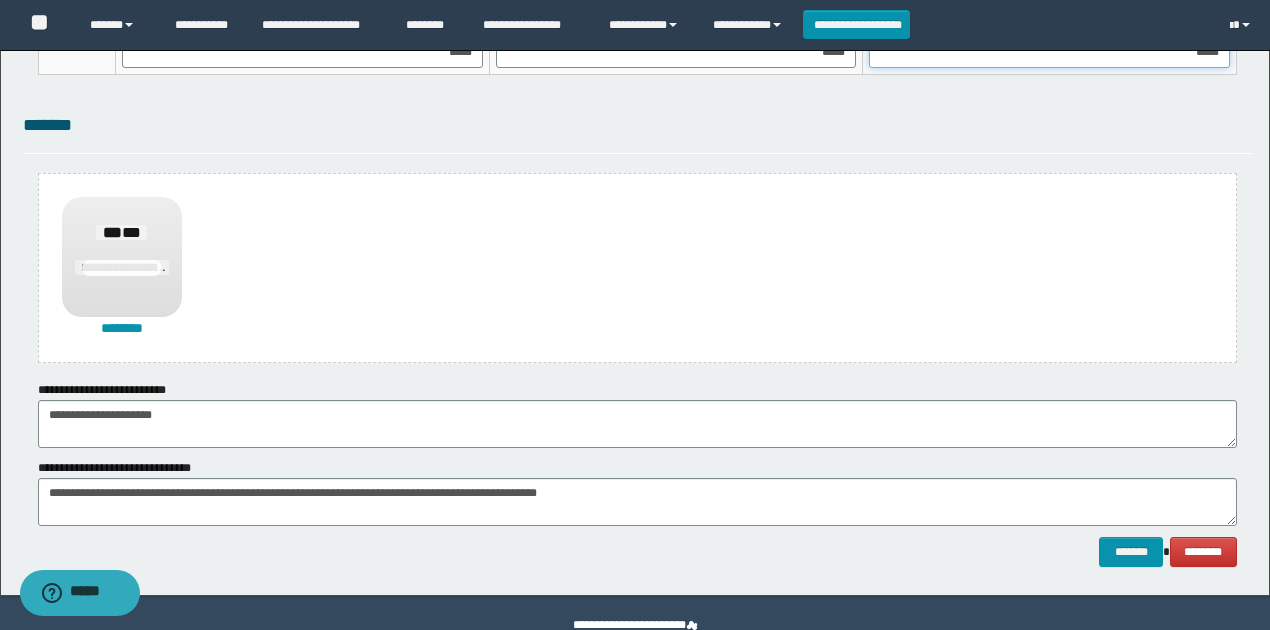 scroll, scrollTop: 1468, scrollLeft: 0, axis: vertical 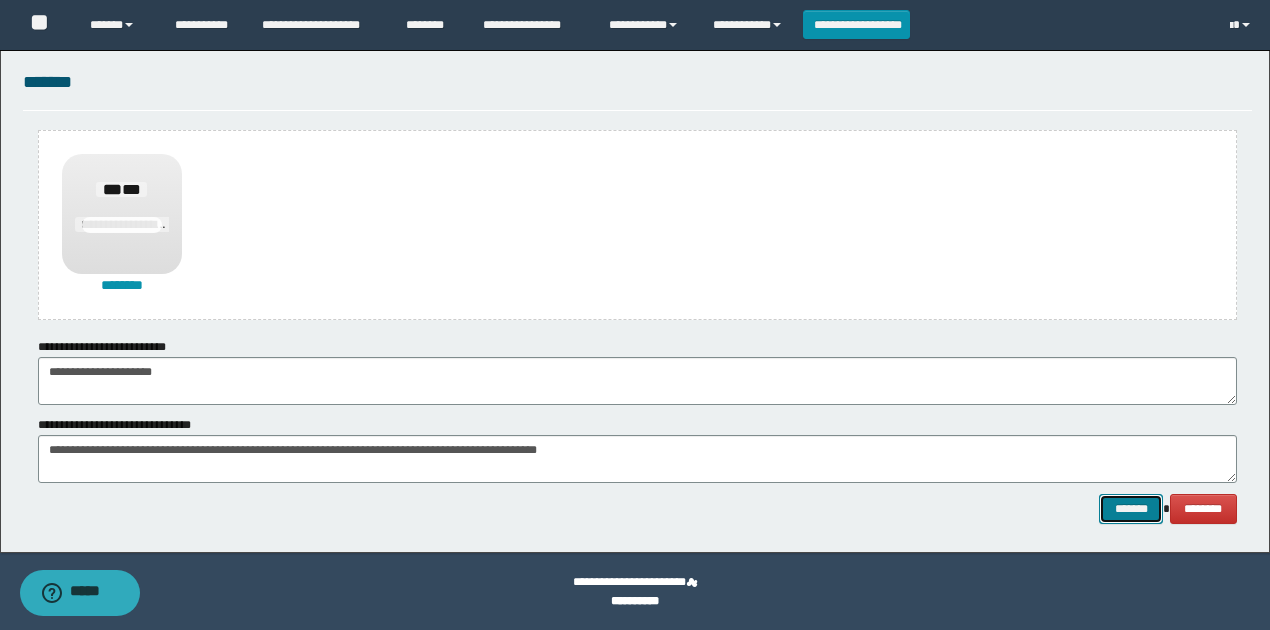 click on "*******" at bounding box center (1131, 508) 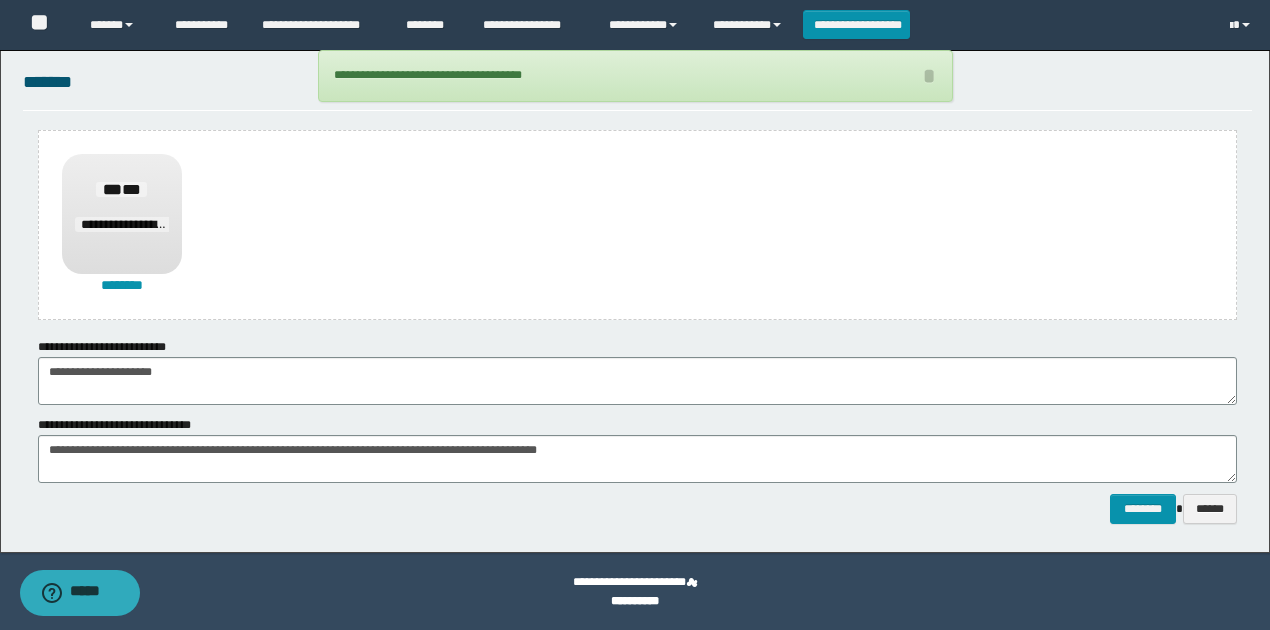 click on "**********" at bounding box center (637, 508) 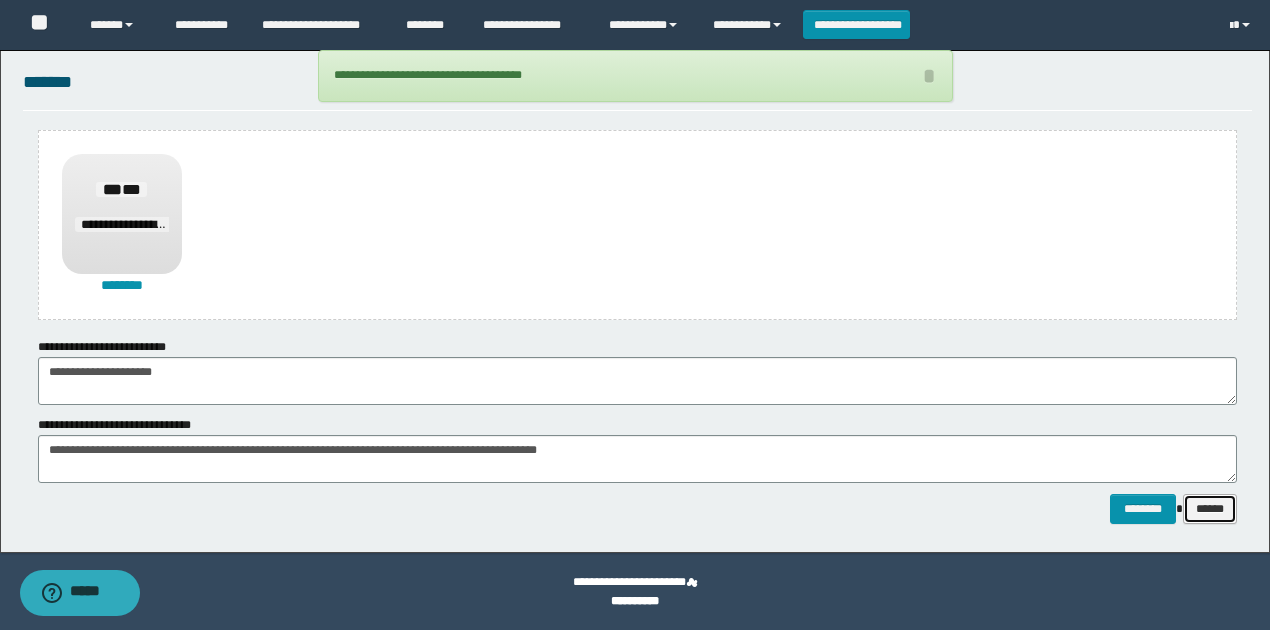 click on "******" at bounding box center (1210, 508) 